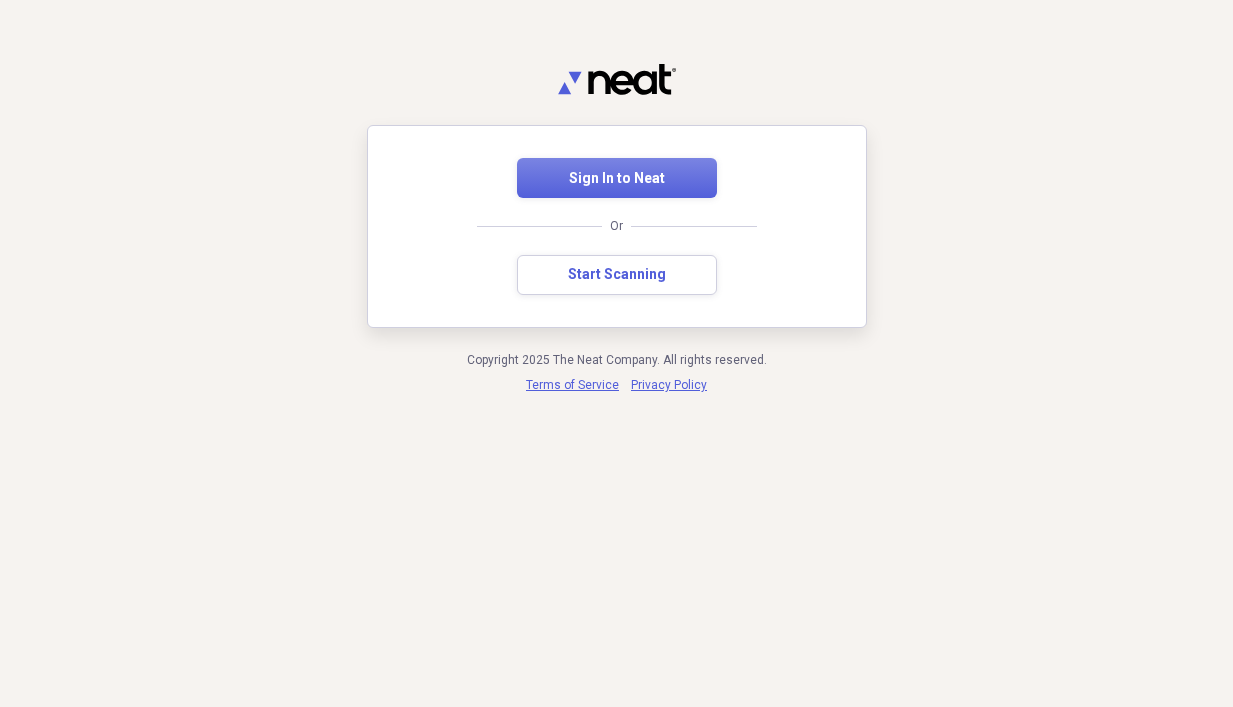 scroll, scrollTop: 0, scrollLeft: 0, axis: both 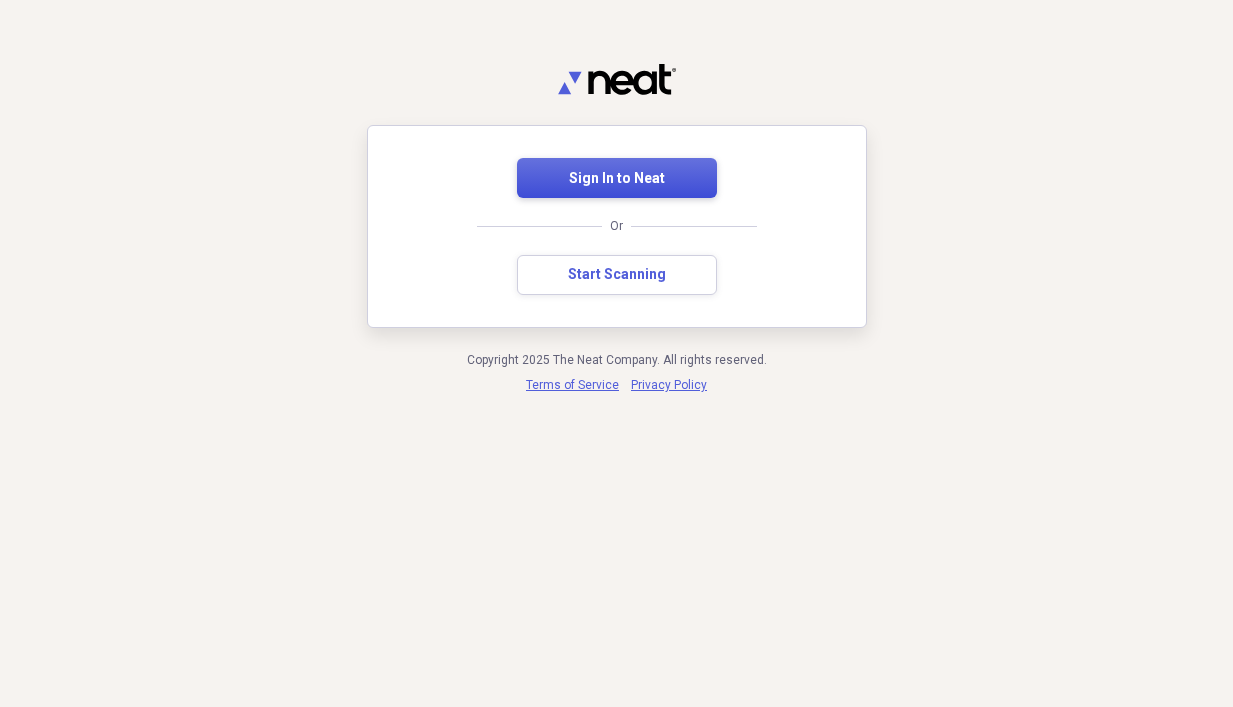 click on "Sign In to Neat" at bounding box center [617, 179] 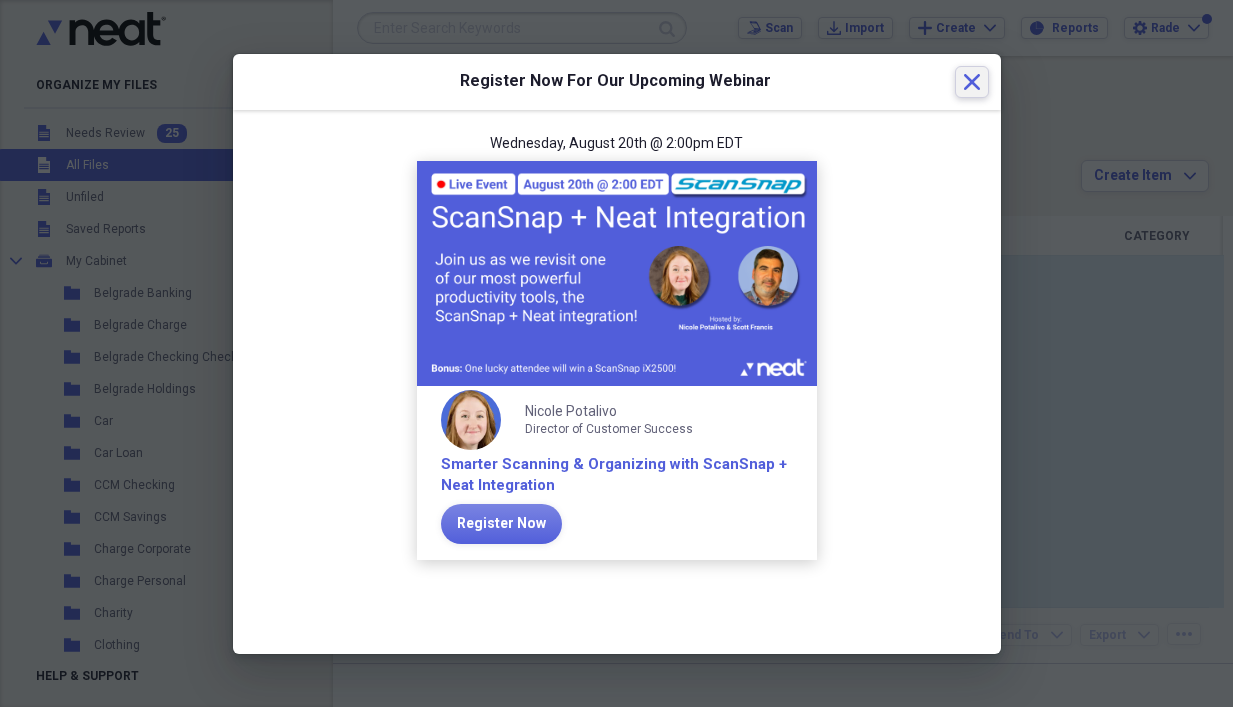 click 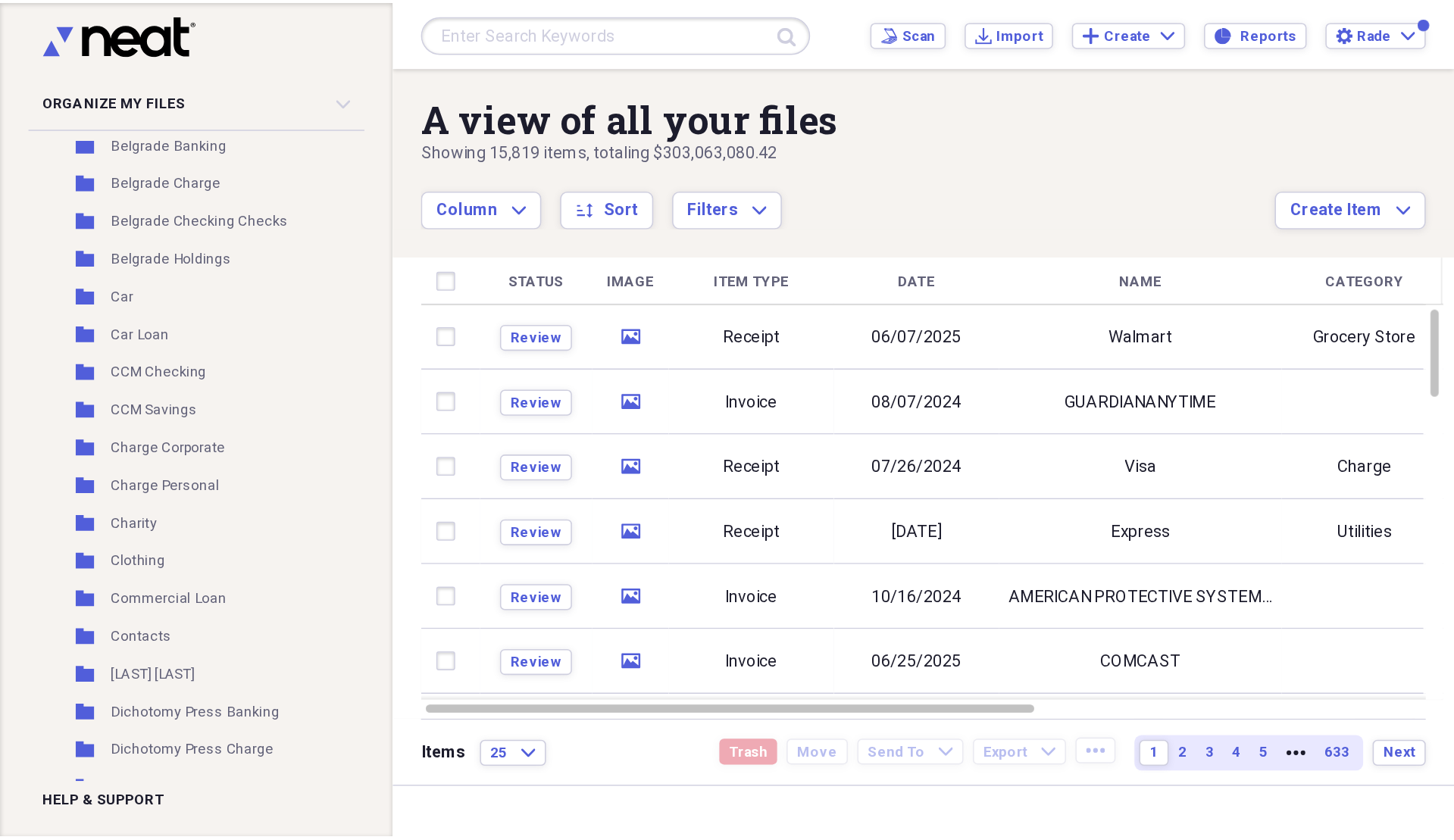 scroll, scrollTop: 0, scrollLeft: 0, axis: both 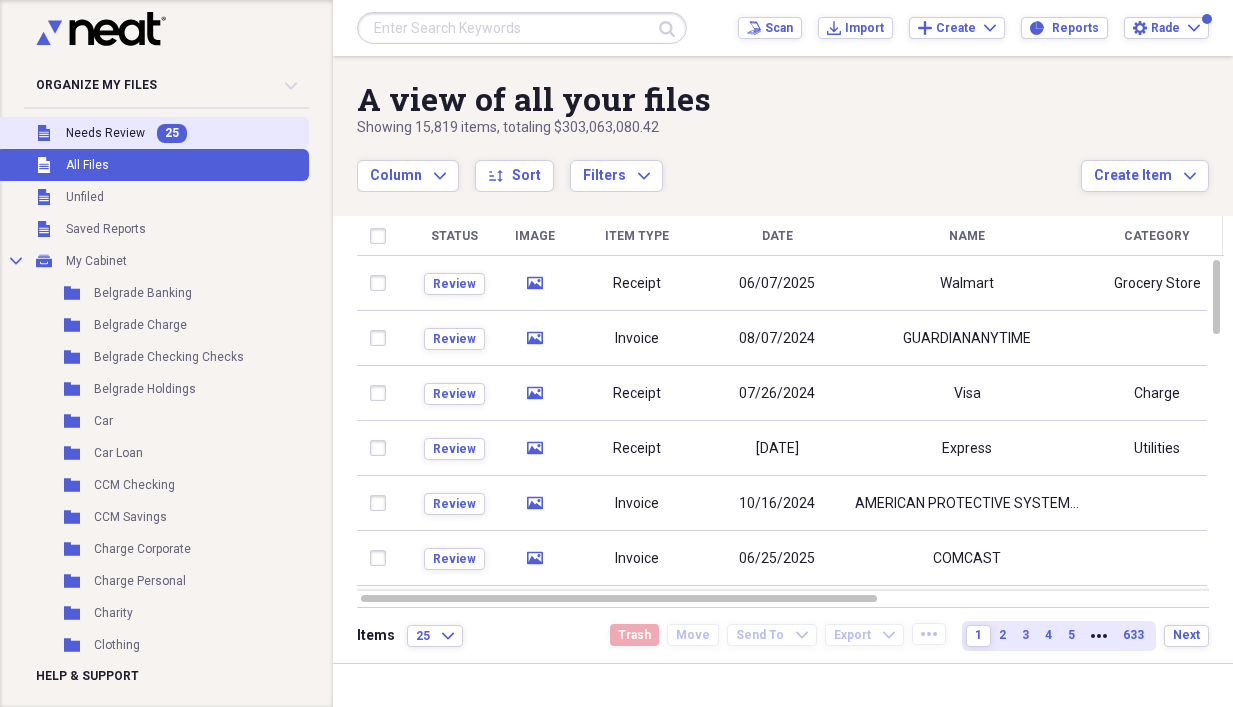 click on "Needs Review" at bounding box center (105, 133) 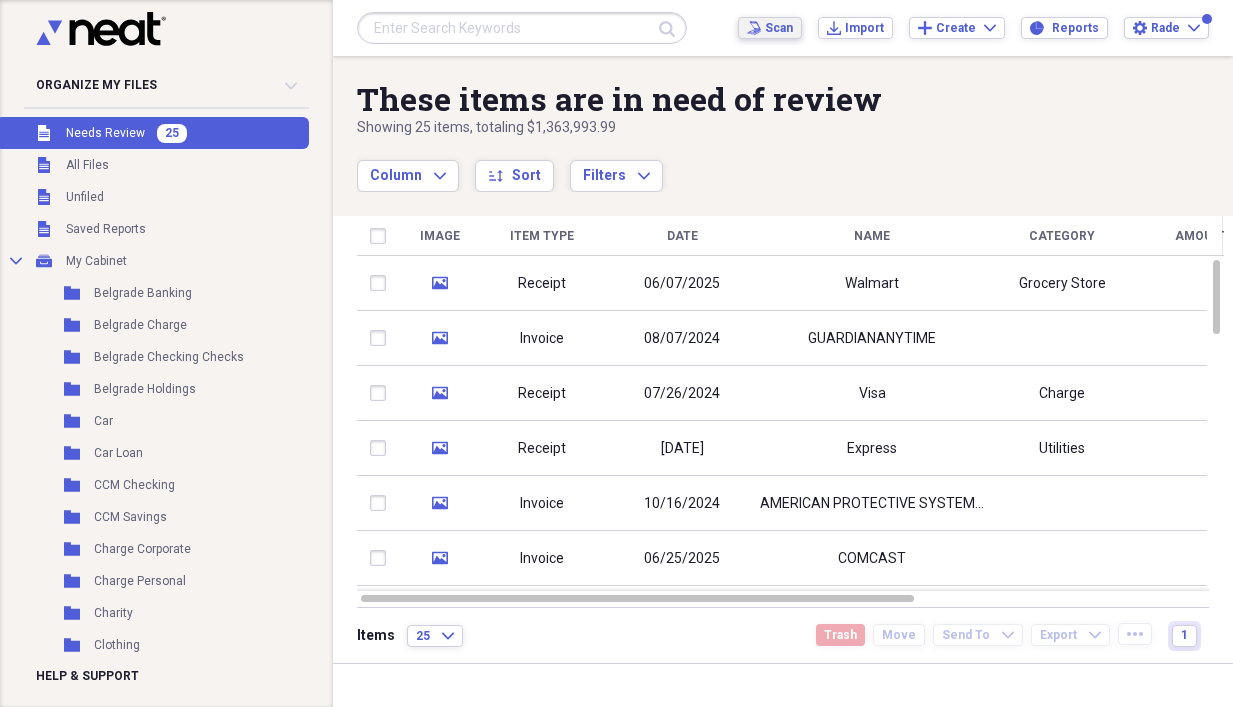 click on "Scan" at bounding box center [779, 28] 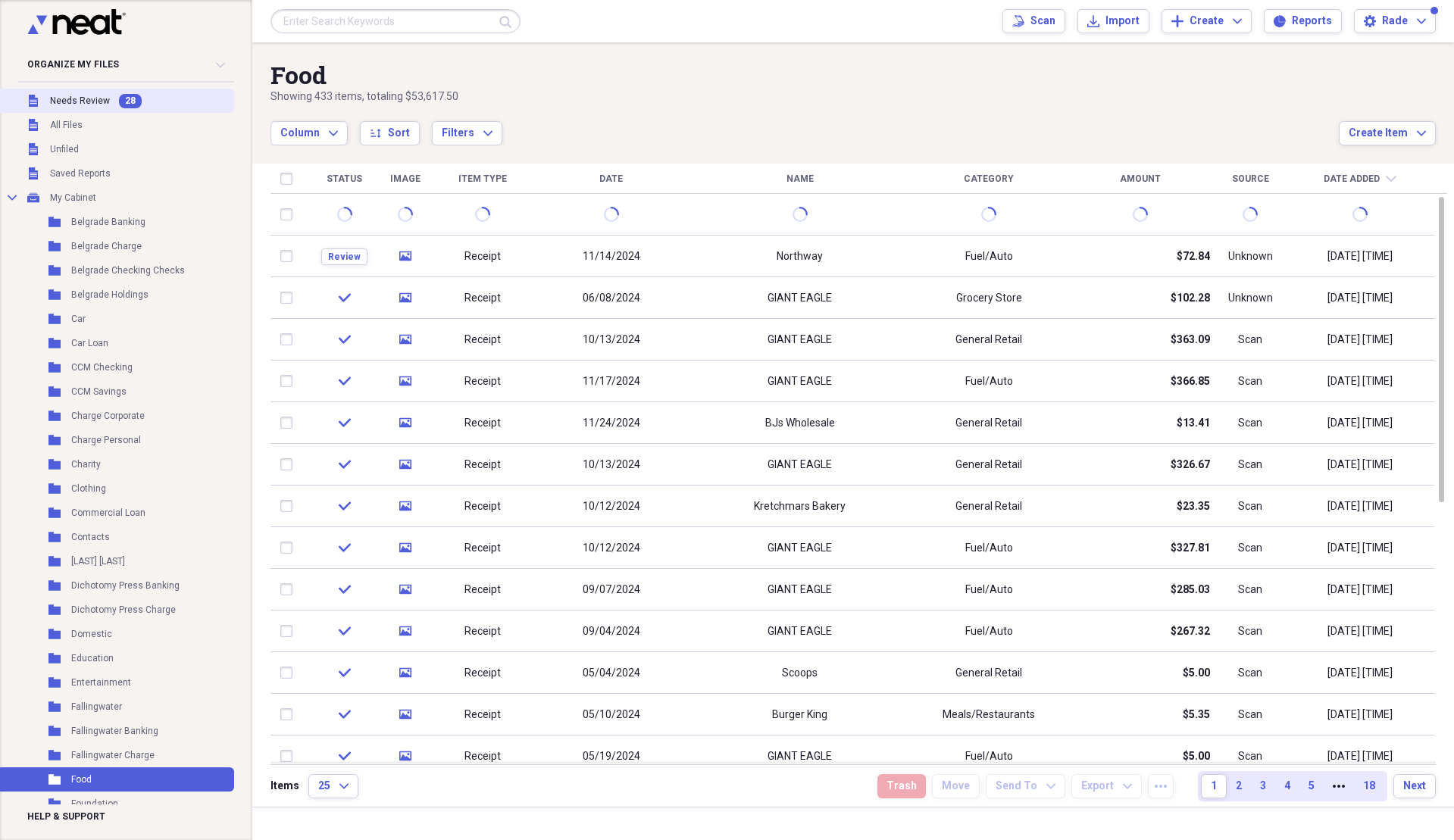 click on "Needs Review" at bounding box center [80, 101] 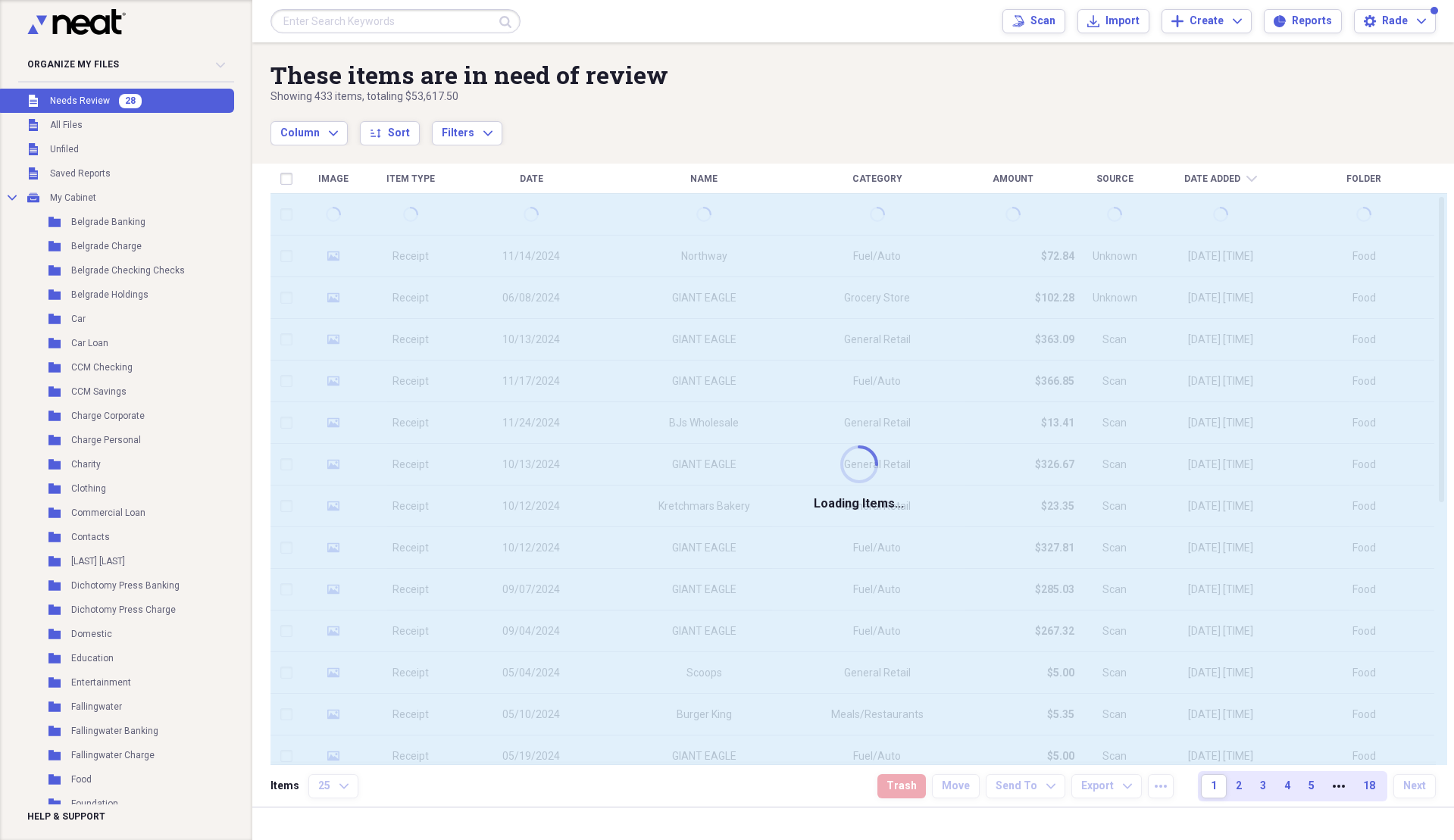 click on "Needs Review" at bounding box center [80, 101] 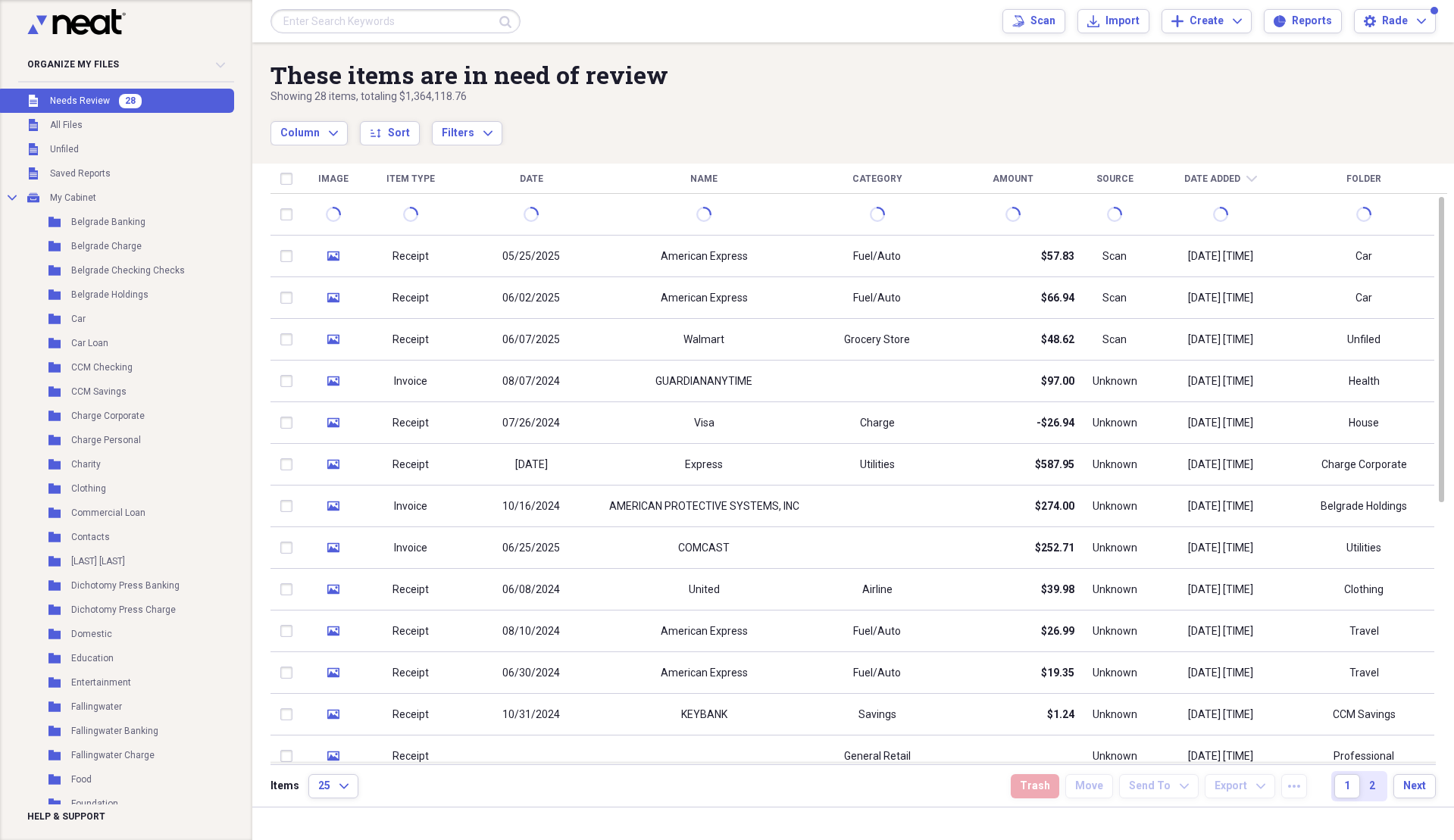 click on "Unfiled Needs Review 28" at bounding box center [115, 101] 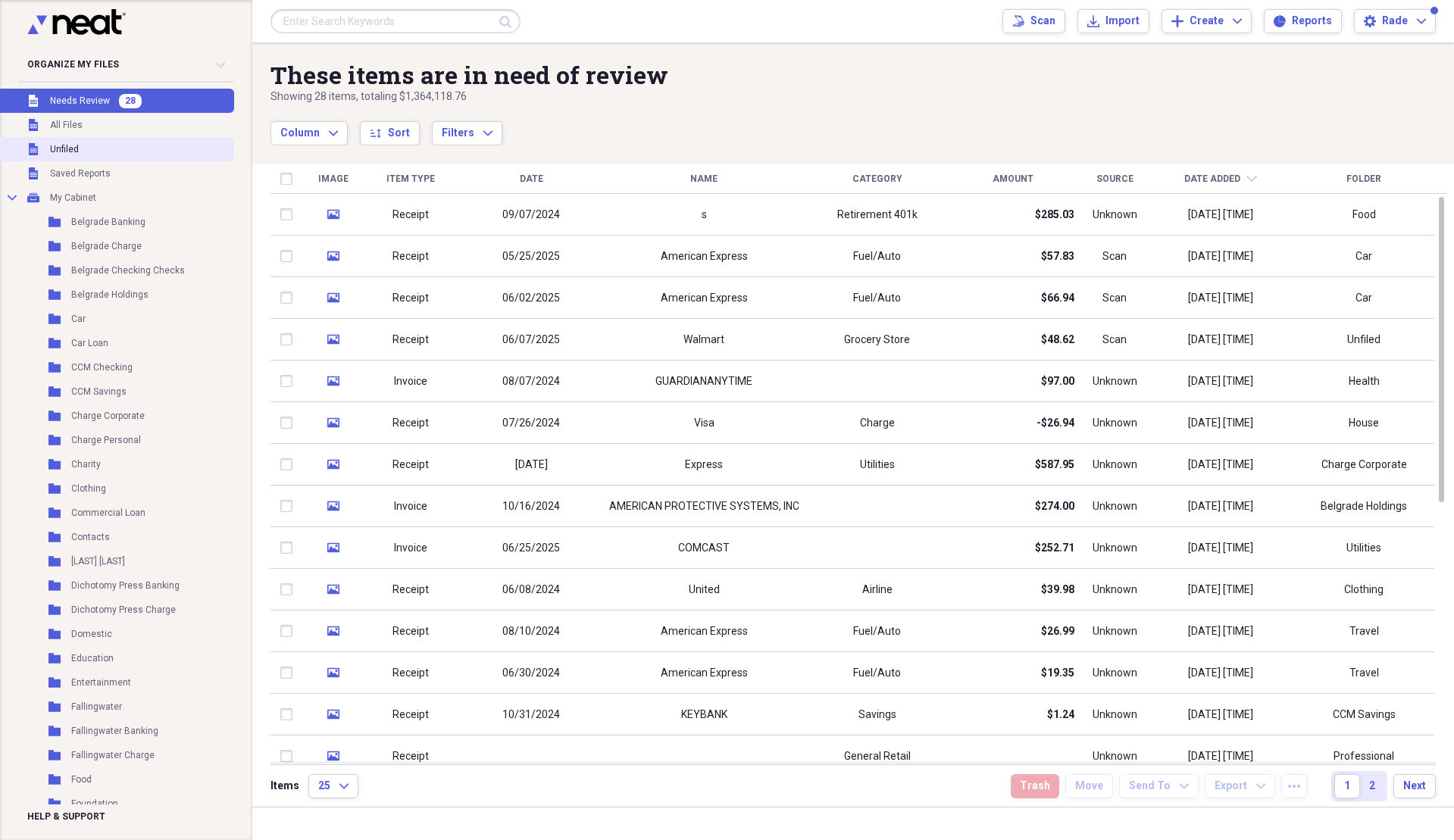 click on "Unfiled" at bounding box center [64, 149] 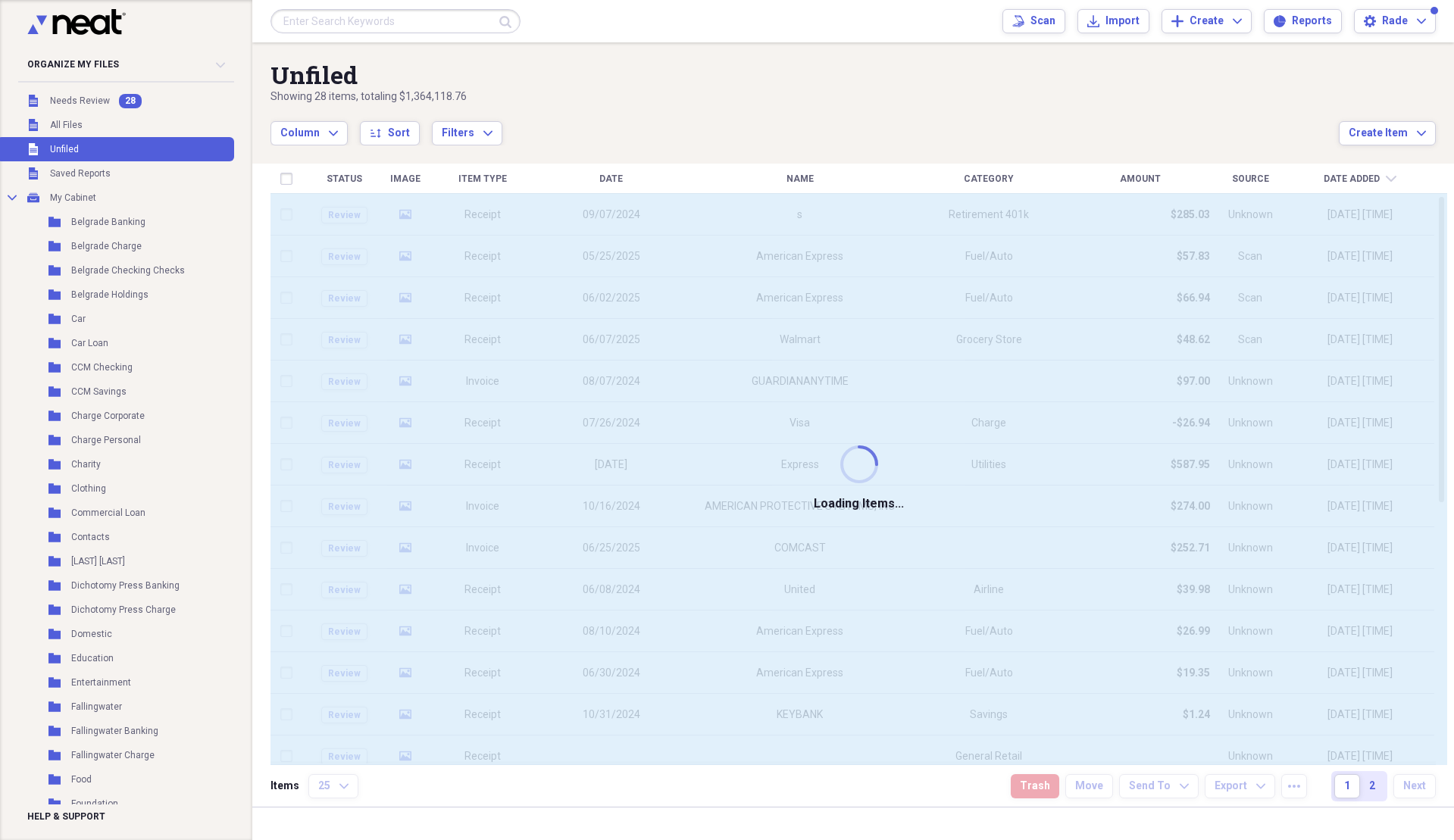 click on "Unfiled" at bounding box center (64, 149) 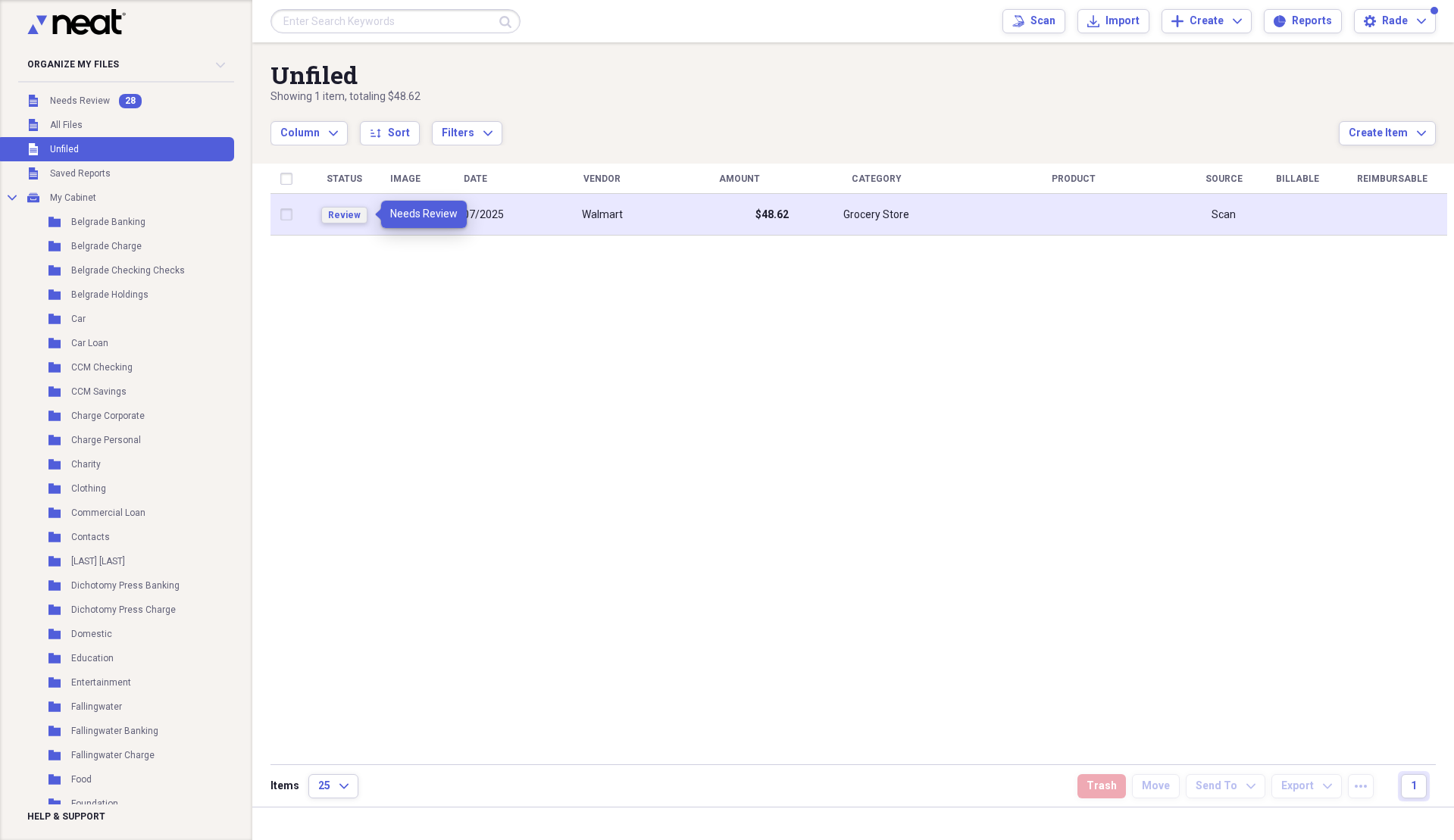 click on "Review" at bounding box center [344, 215] 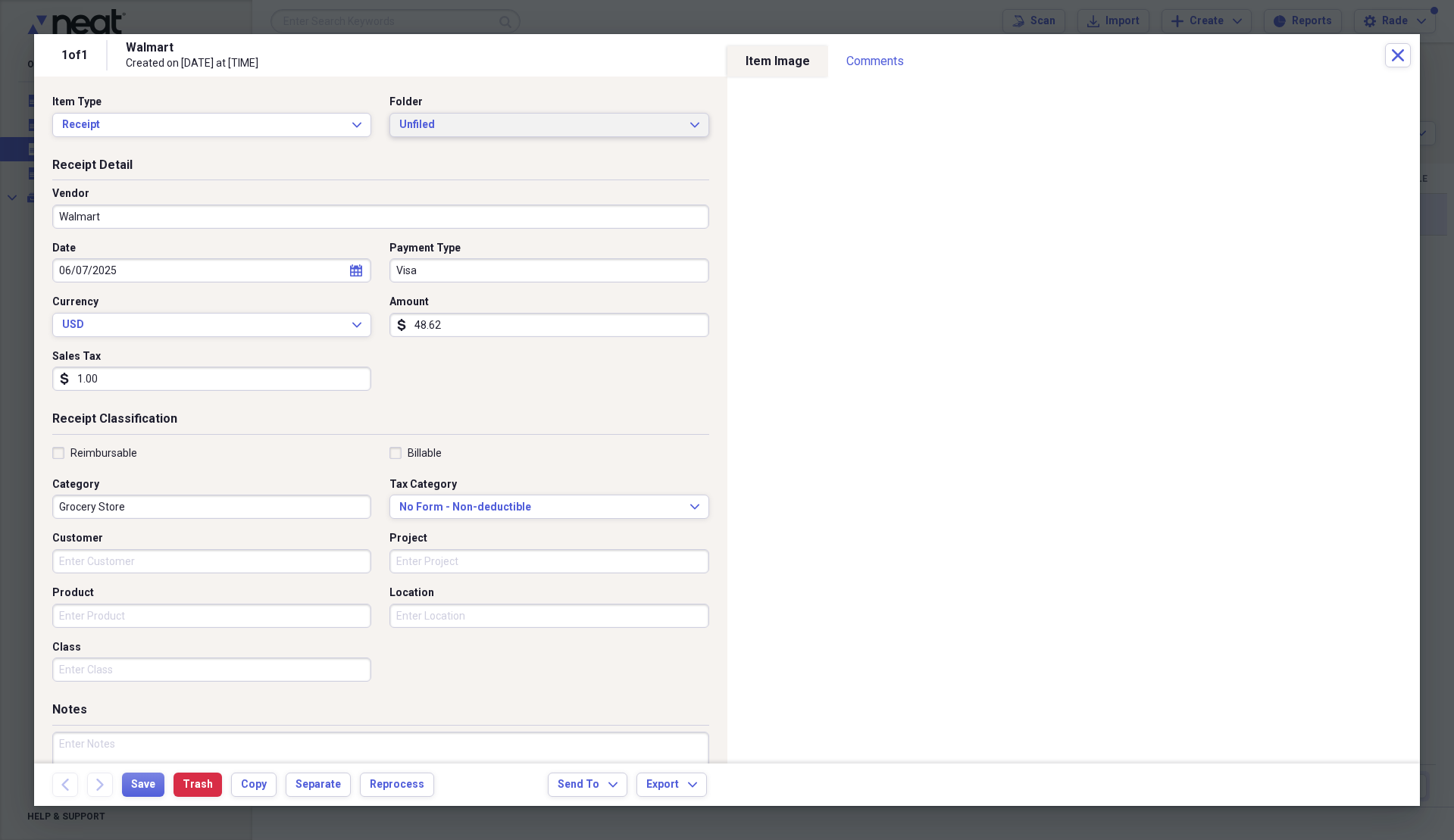 click on "Expand" 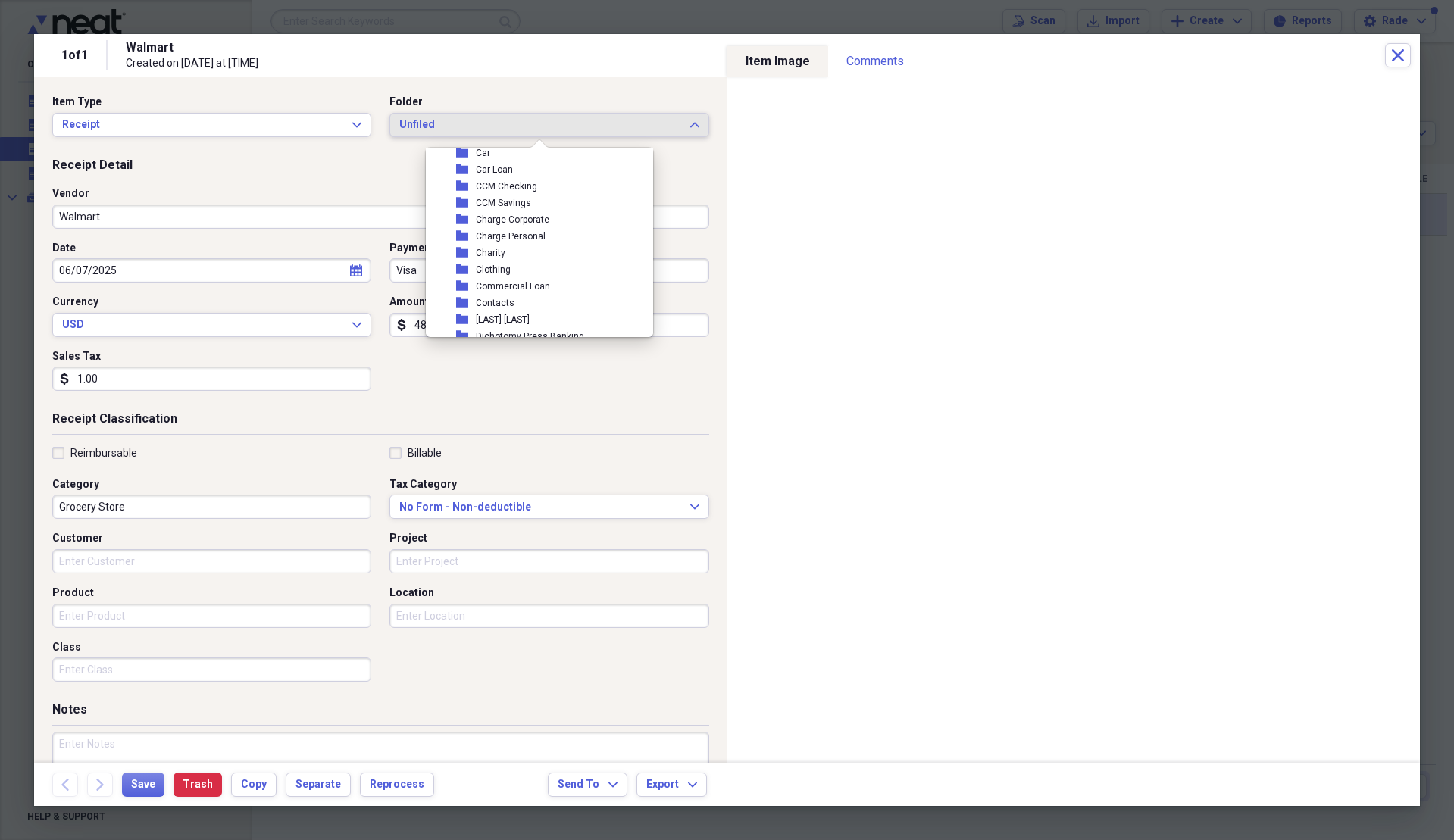 scroll, scrollTop: 129, scrollLeft: 0, axis: vertical 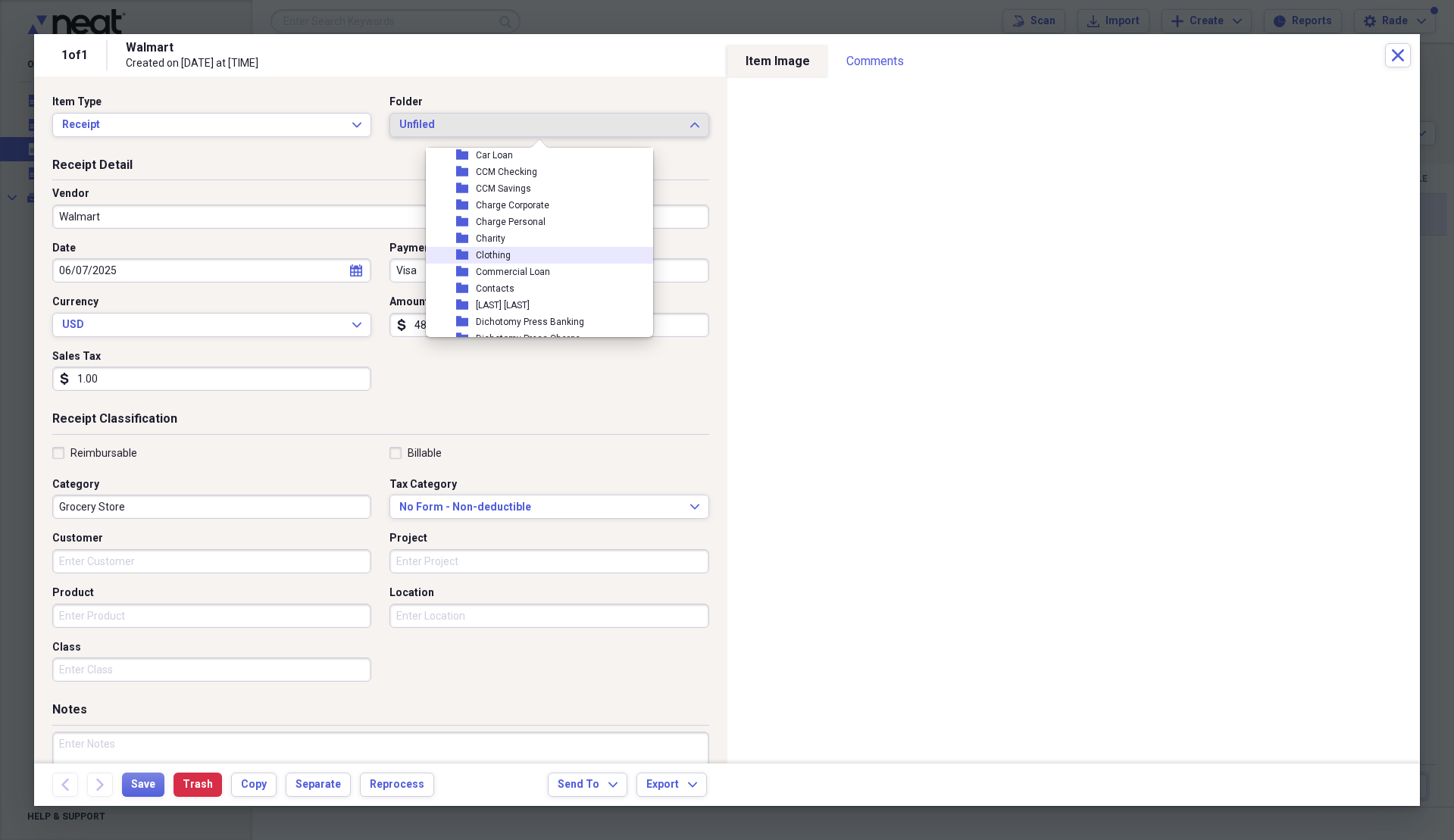 click on "Clothing" at bounding box center [493, 255] 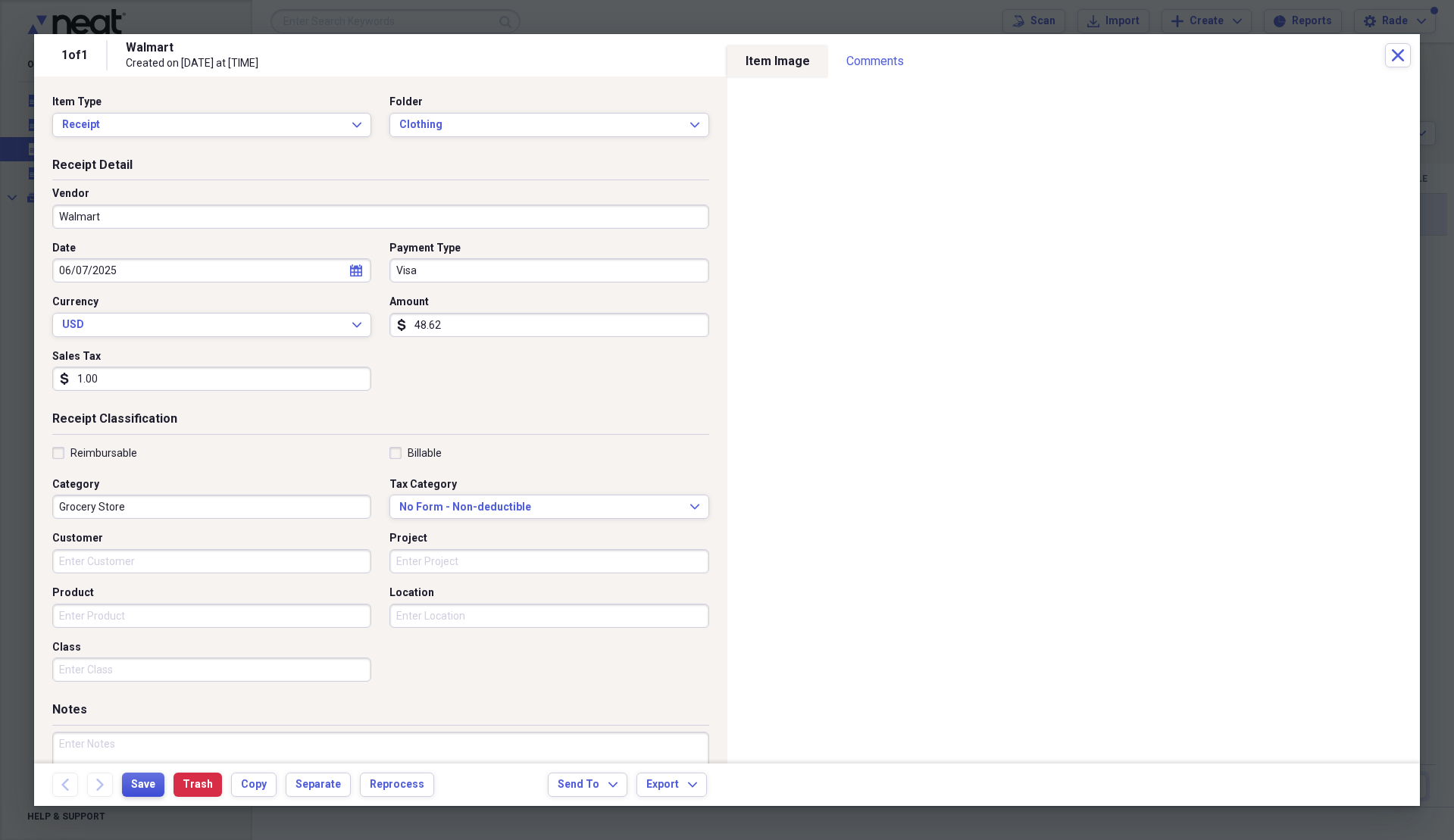 click on "Save" at bounding box center (143, 785) 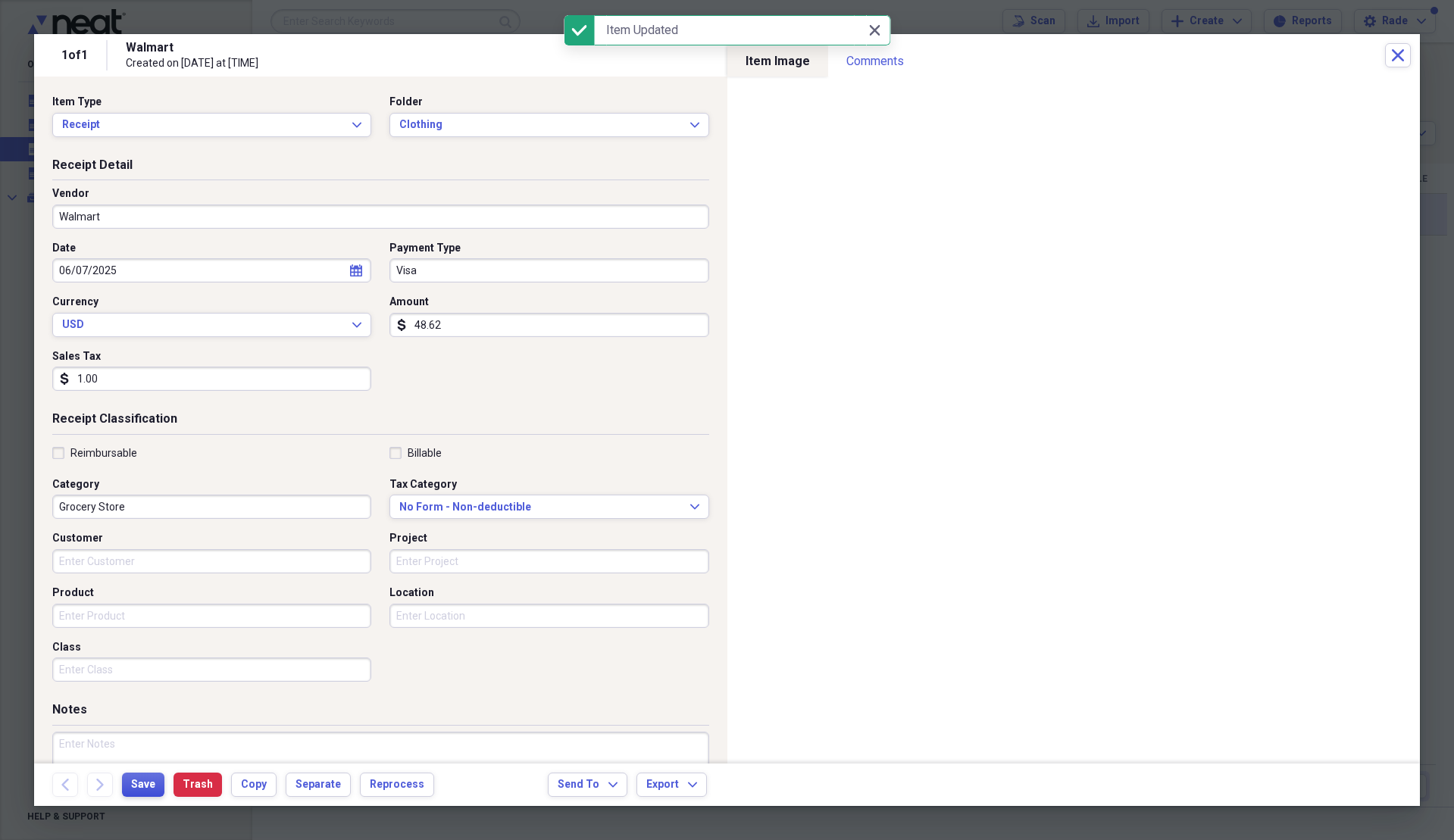 click on "Save" at bounding box center [143, 785] 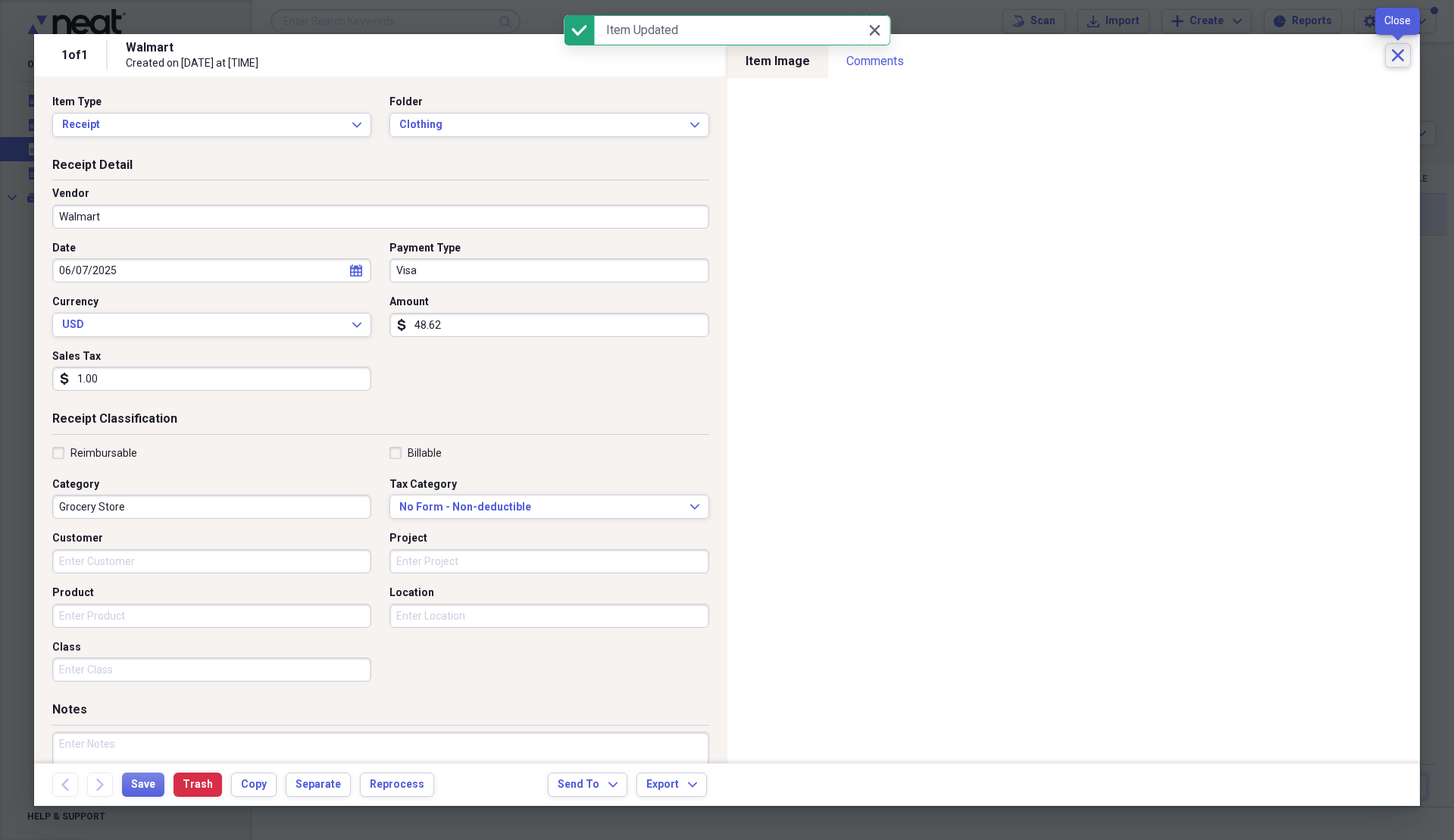 click 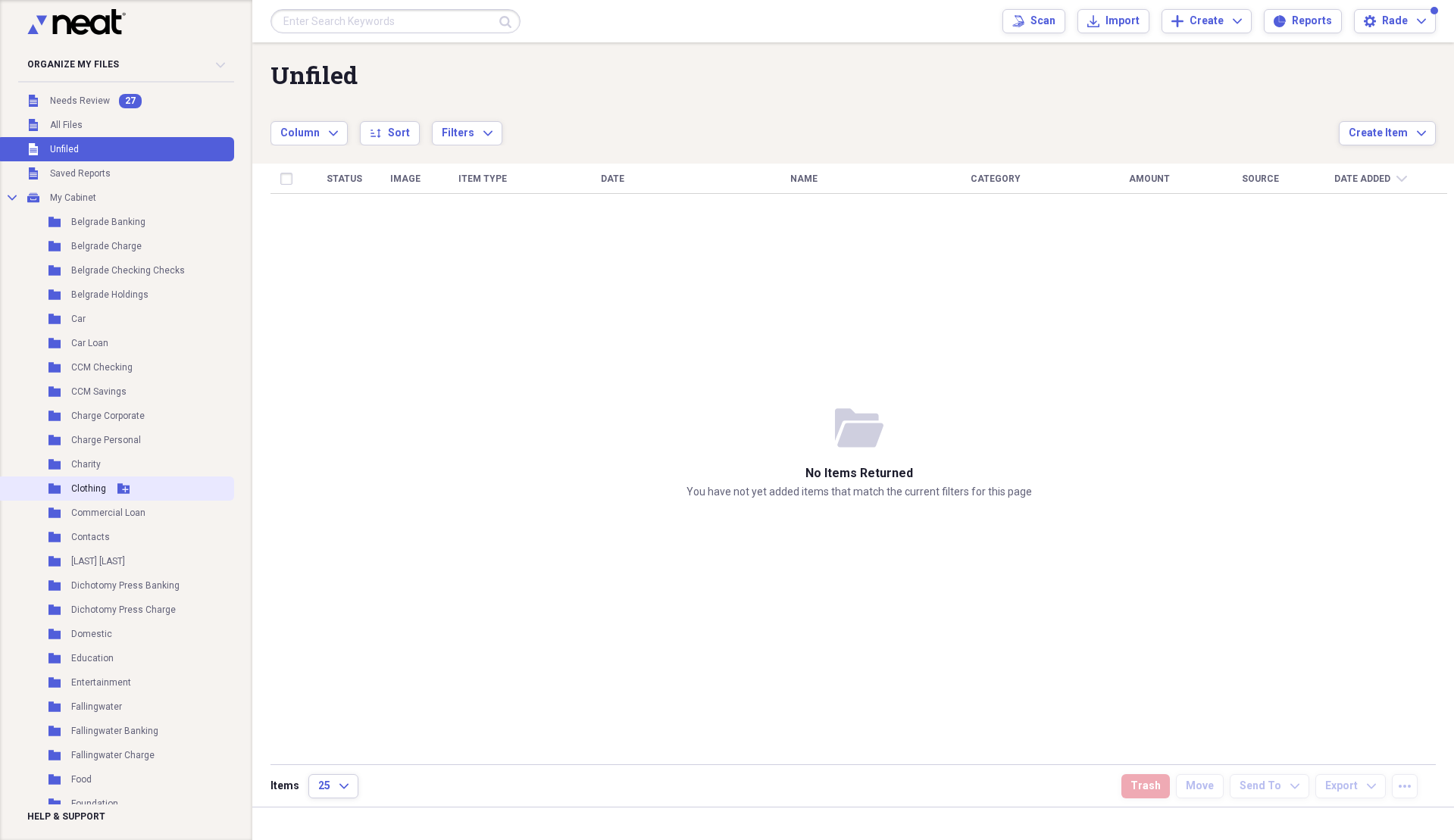 click on "Clothing" at bounding box center (89, 489) 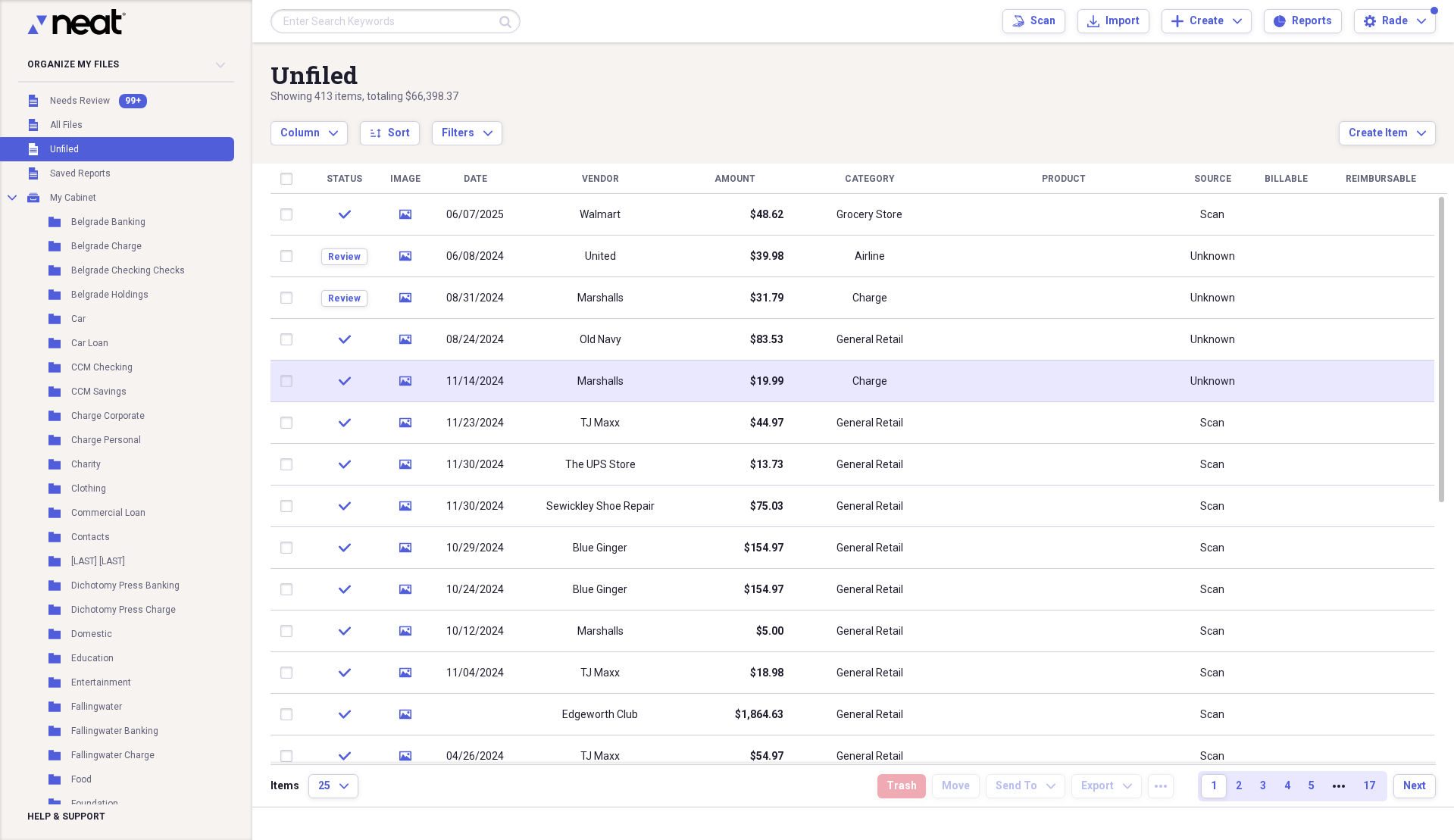 click on "Unfiled" at bounding box center [64, 149] 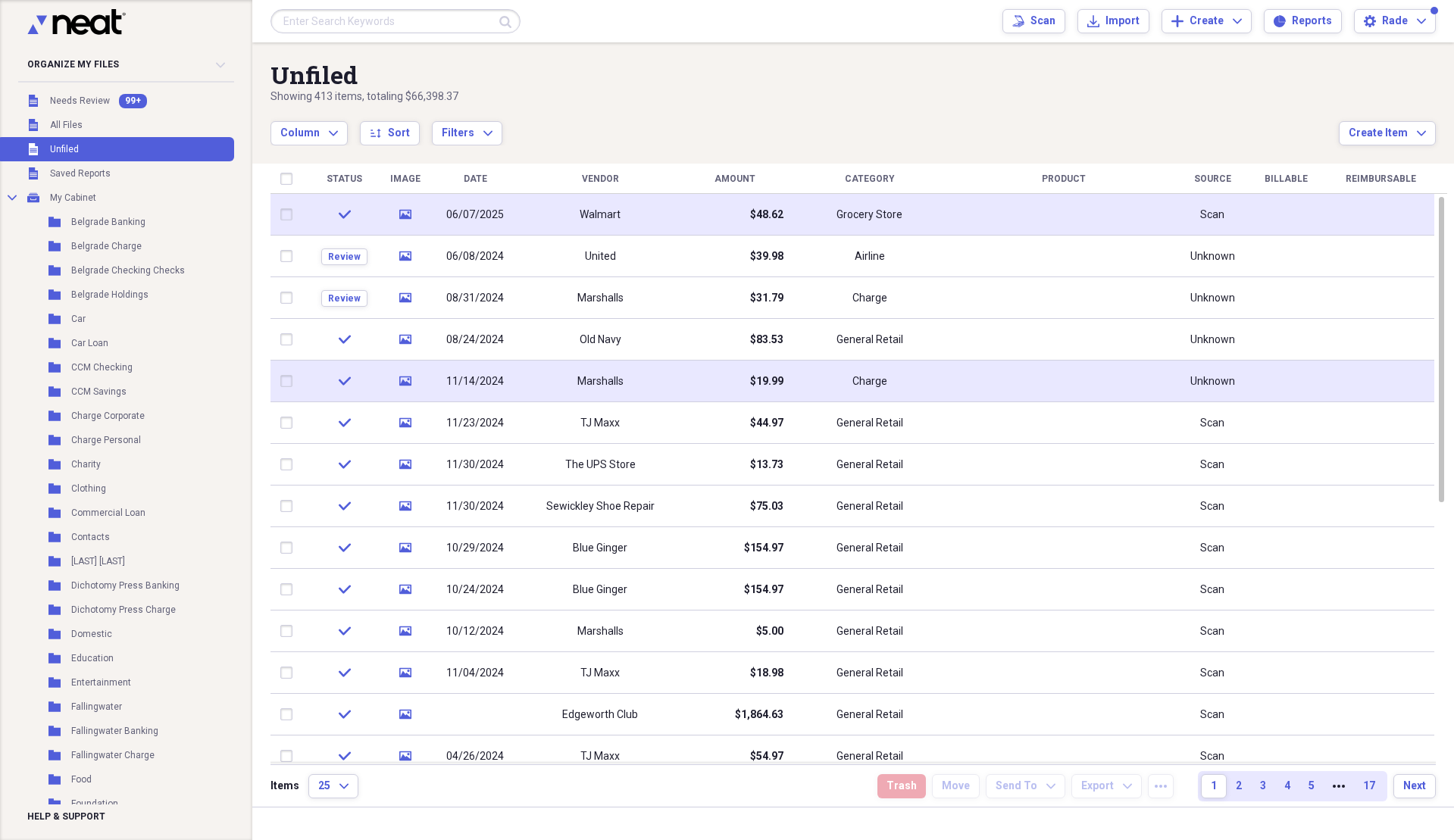 click on "06/07/2025" at bounding box center [475, 215] 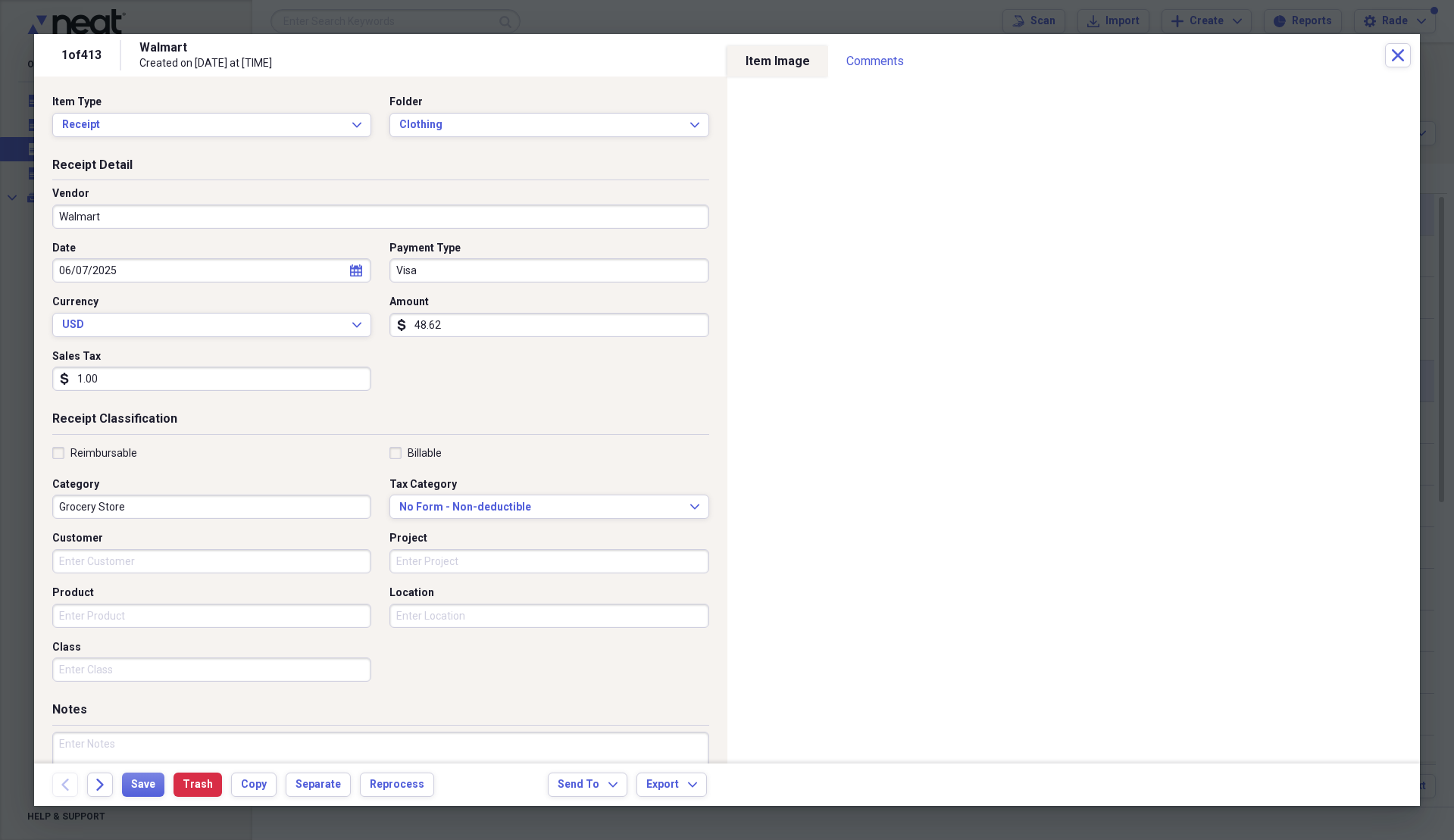 click on "Walmart" at bounding box center [380, 217] 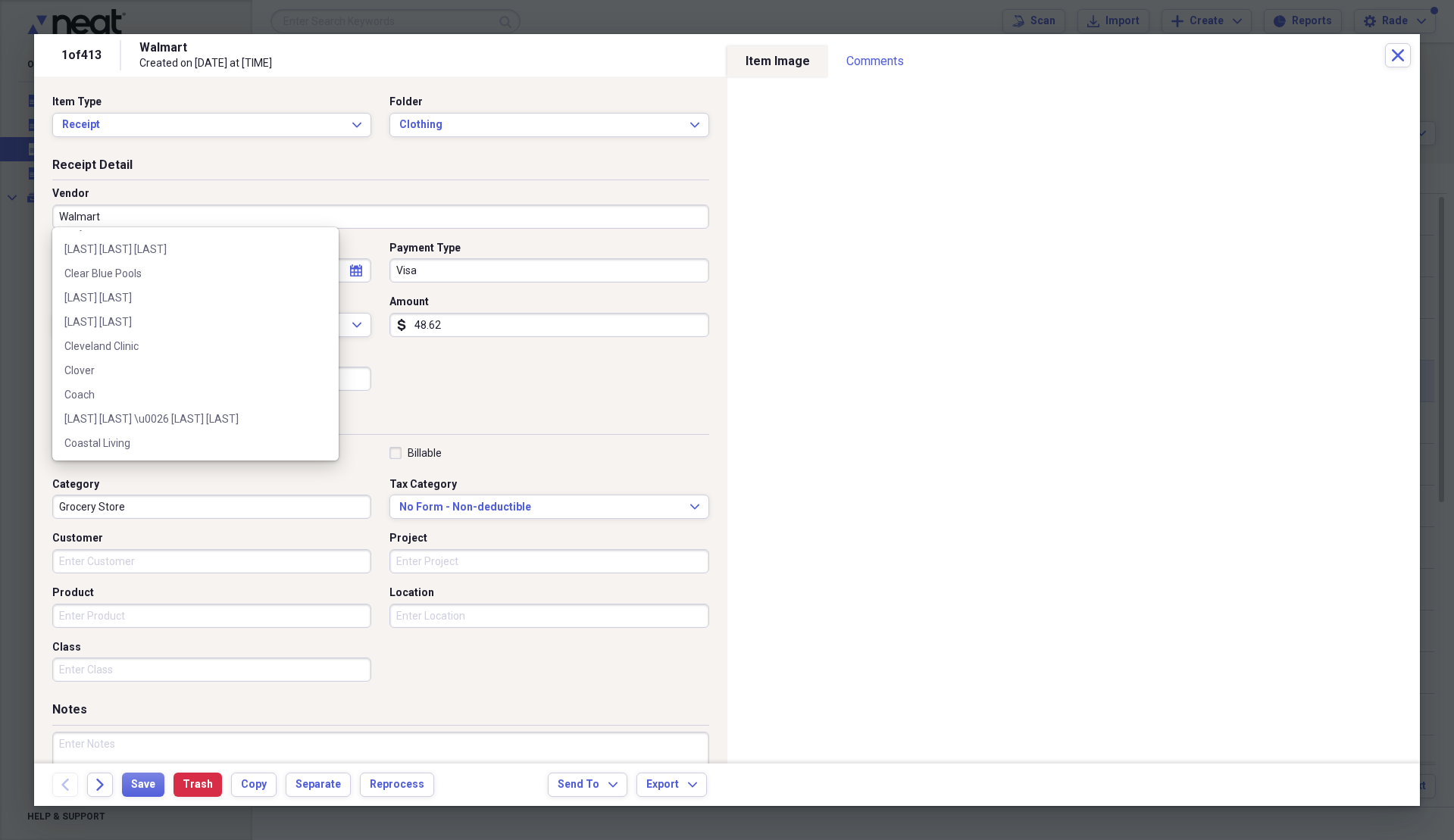 scroll, scrollTop: 5637, scrollLeft: 0, axis: vertical 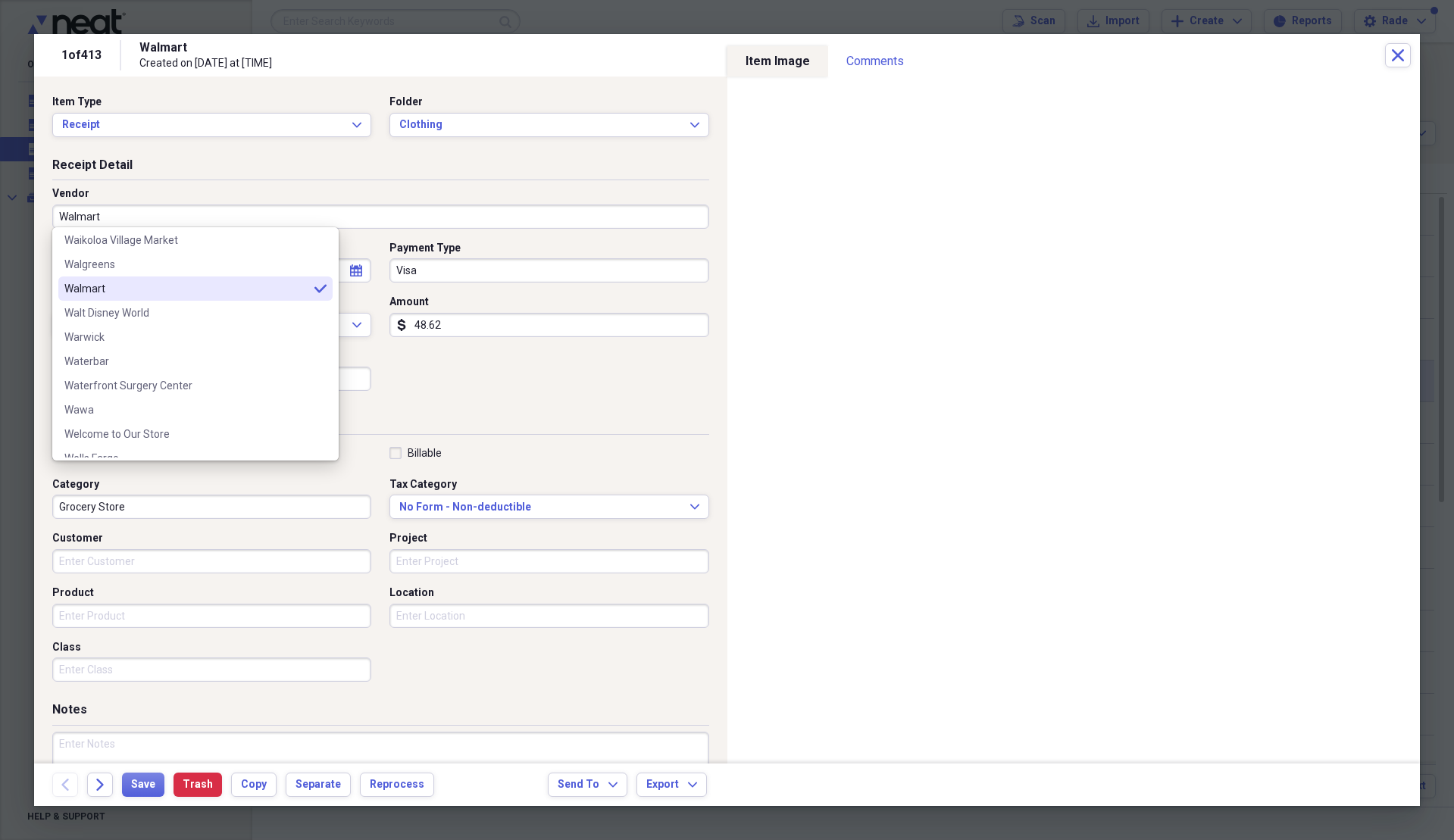 click on "Walmart" at bounding box center [186, 289] 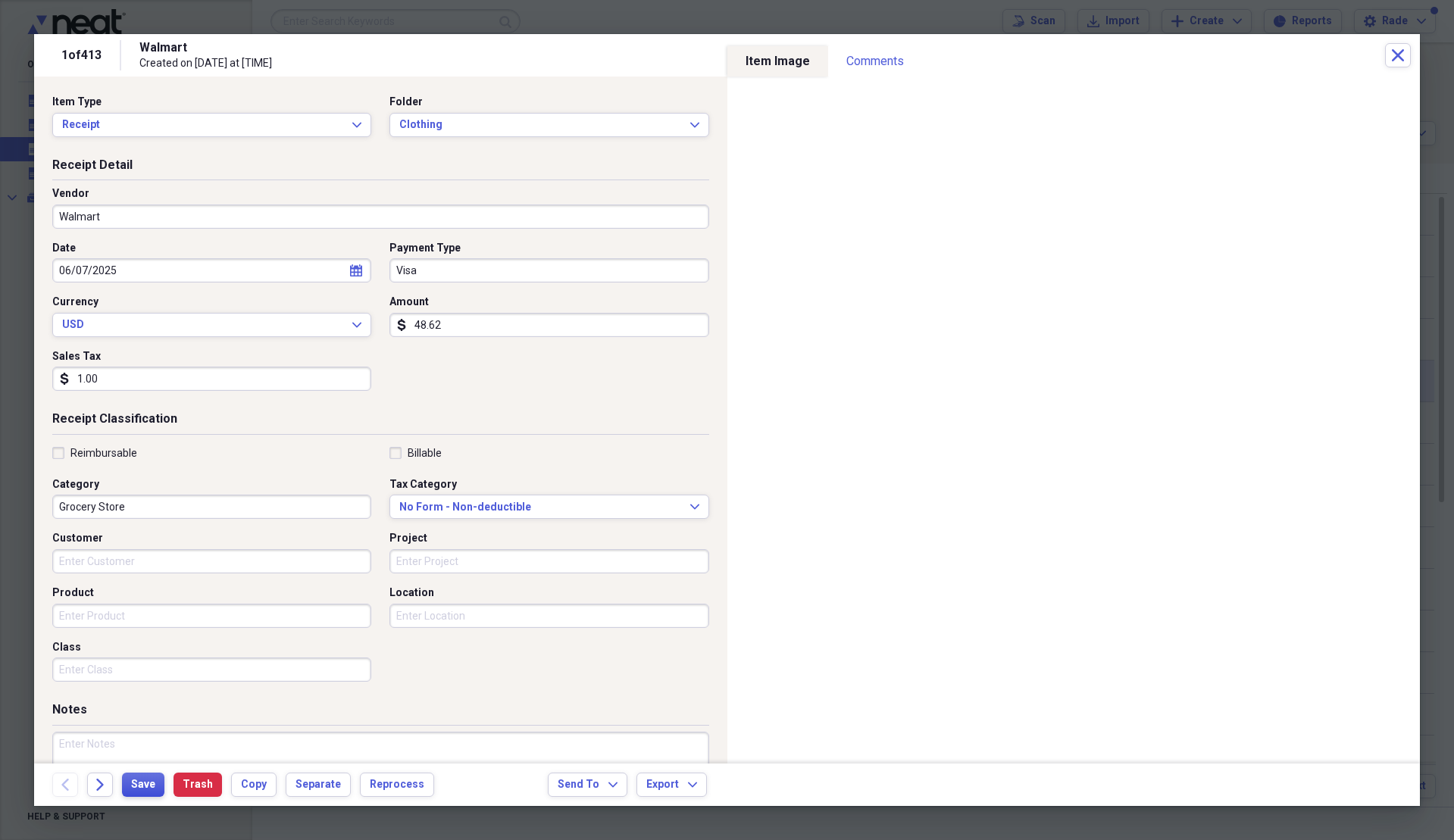click on "Save" at bounding box center [143, 785] 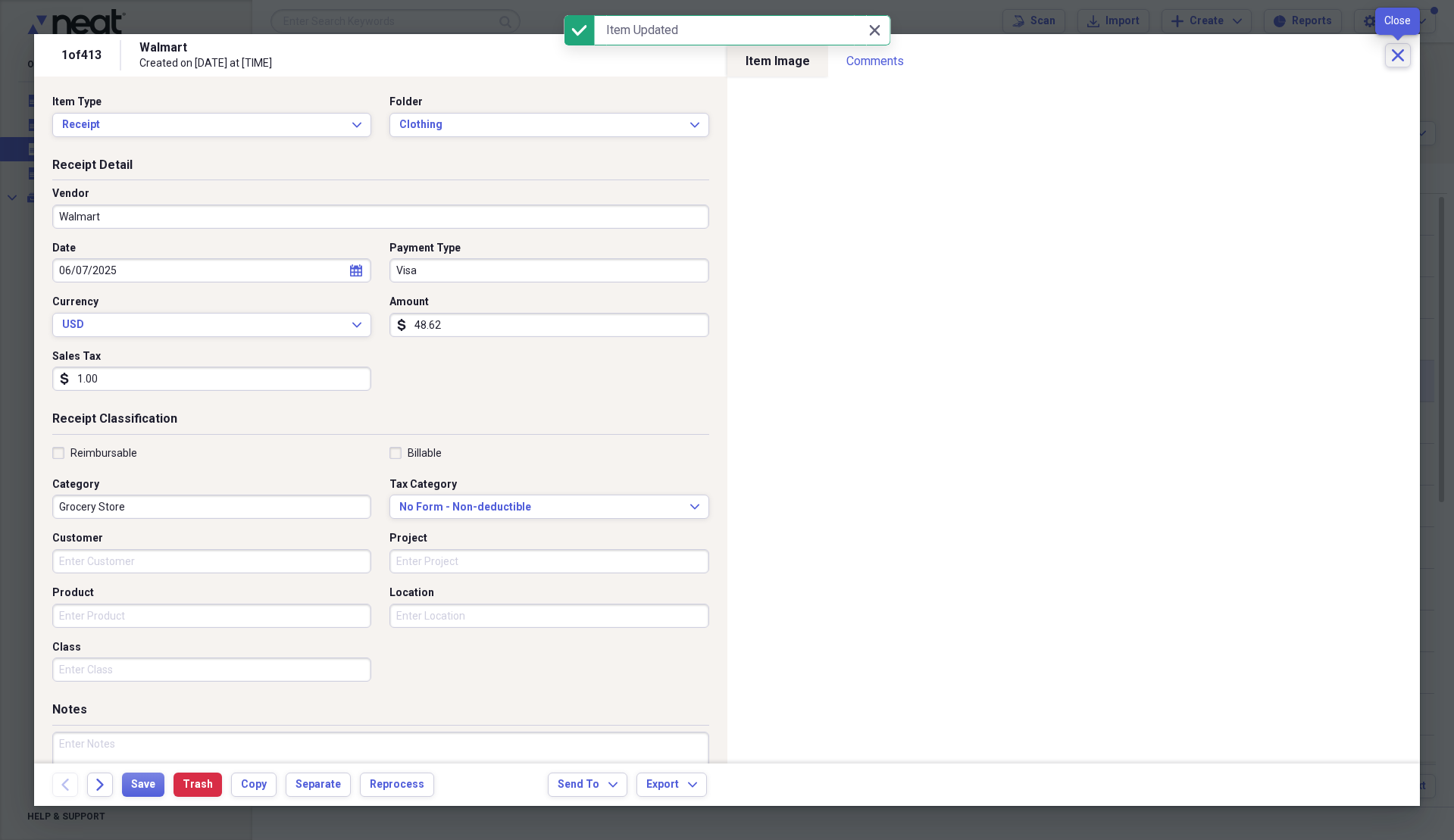 click on "Close" 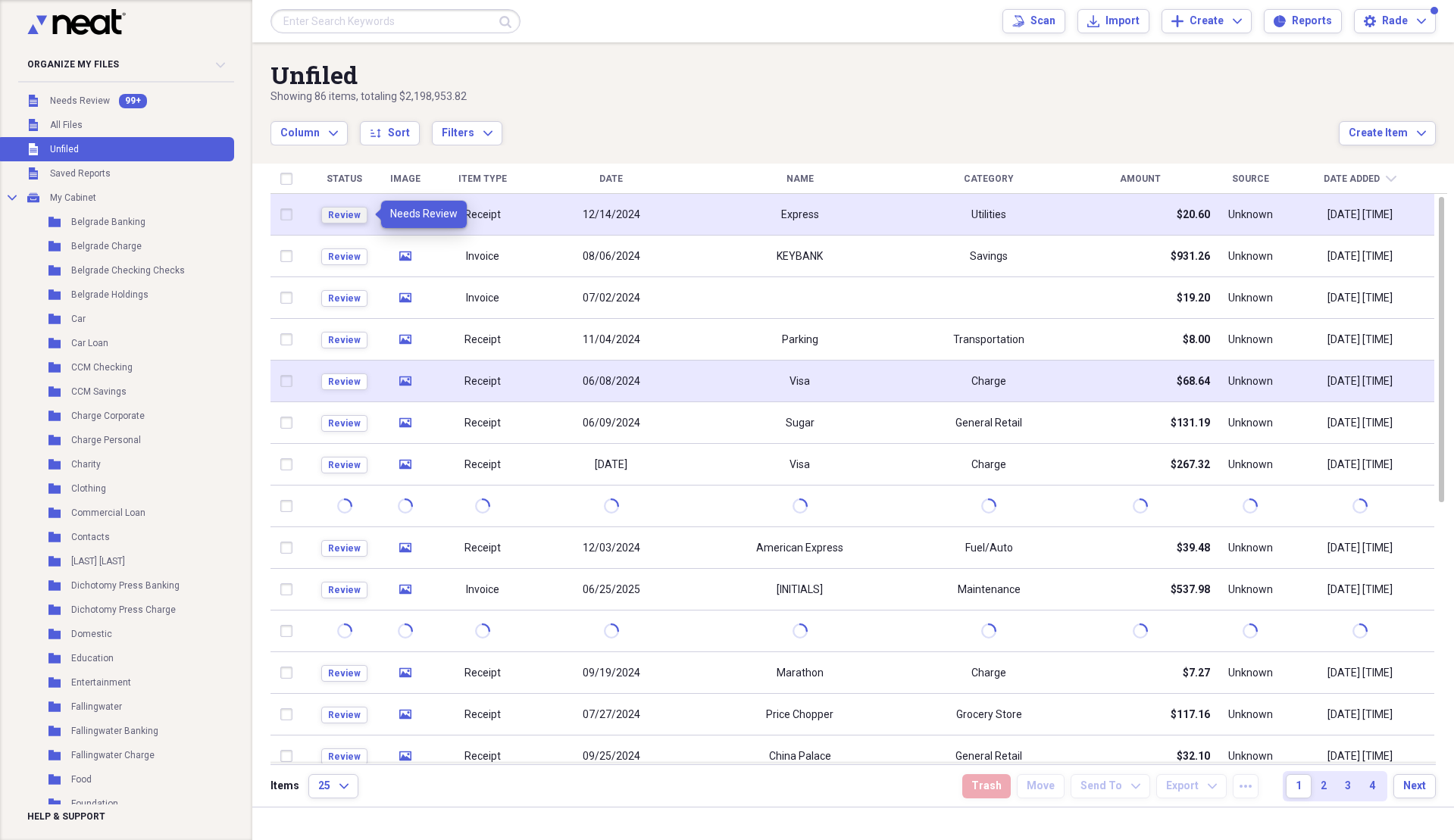 click on "Review" at bounding box center (344, 215) 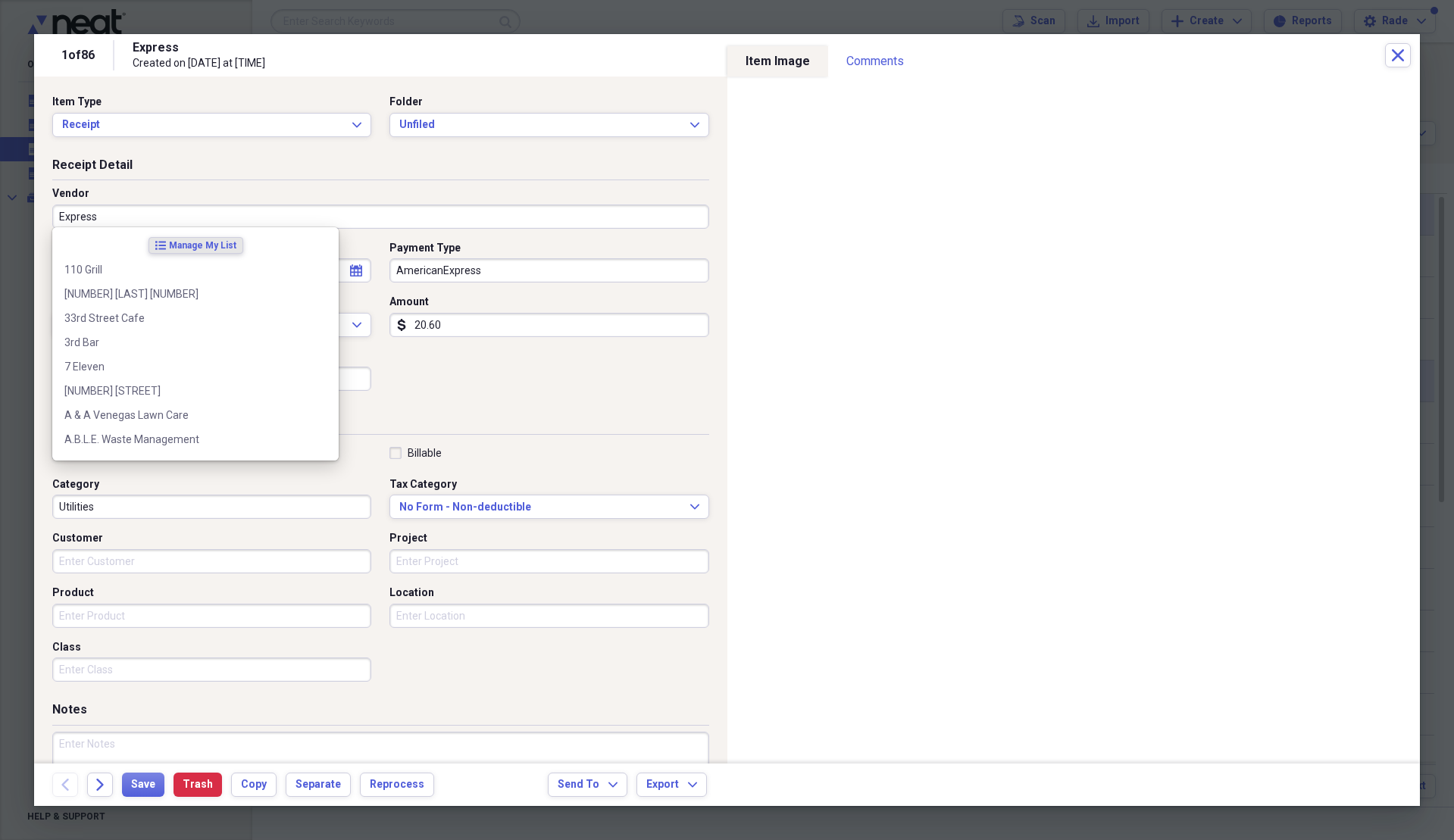 click on "Express" at bounding box center (380, 217) 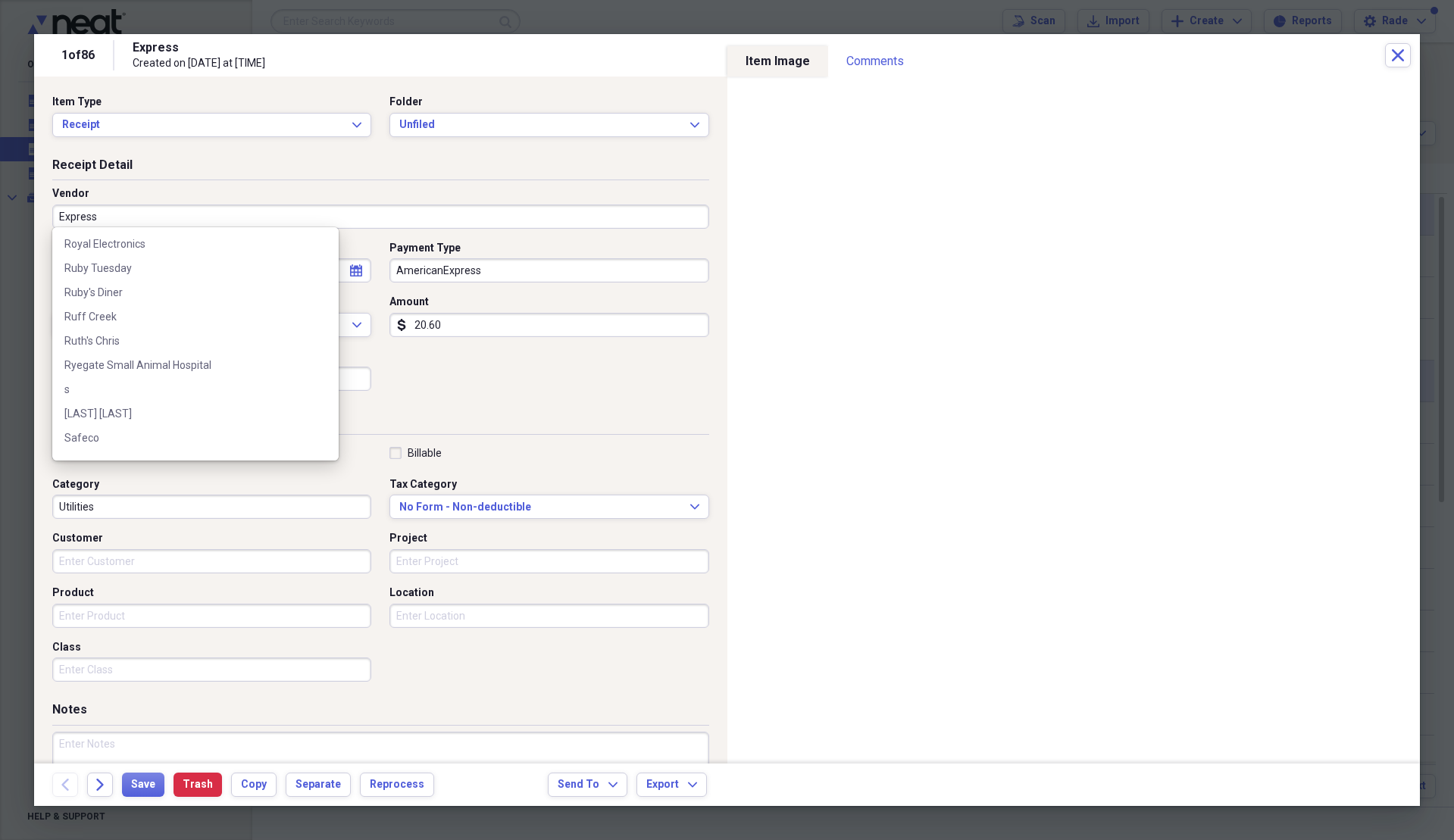 scroll, scrollTop: 21974, scrollLeft: 0, axis: vertical 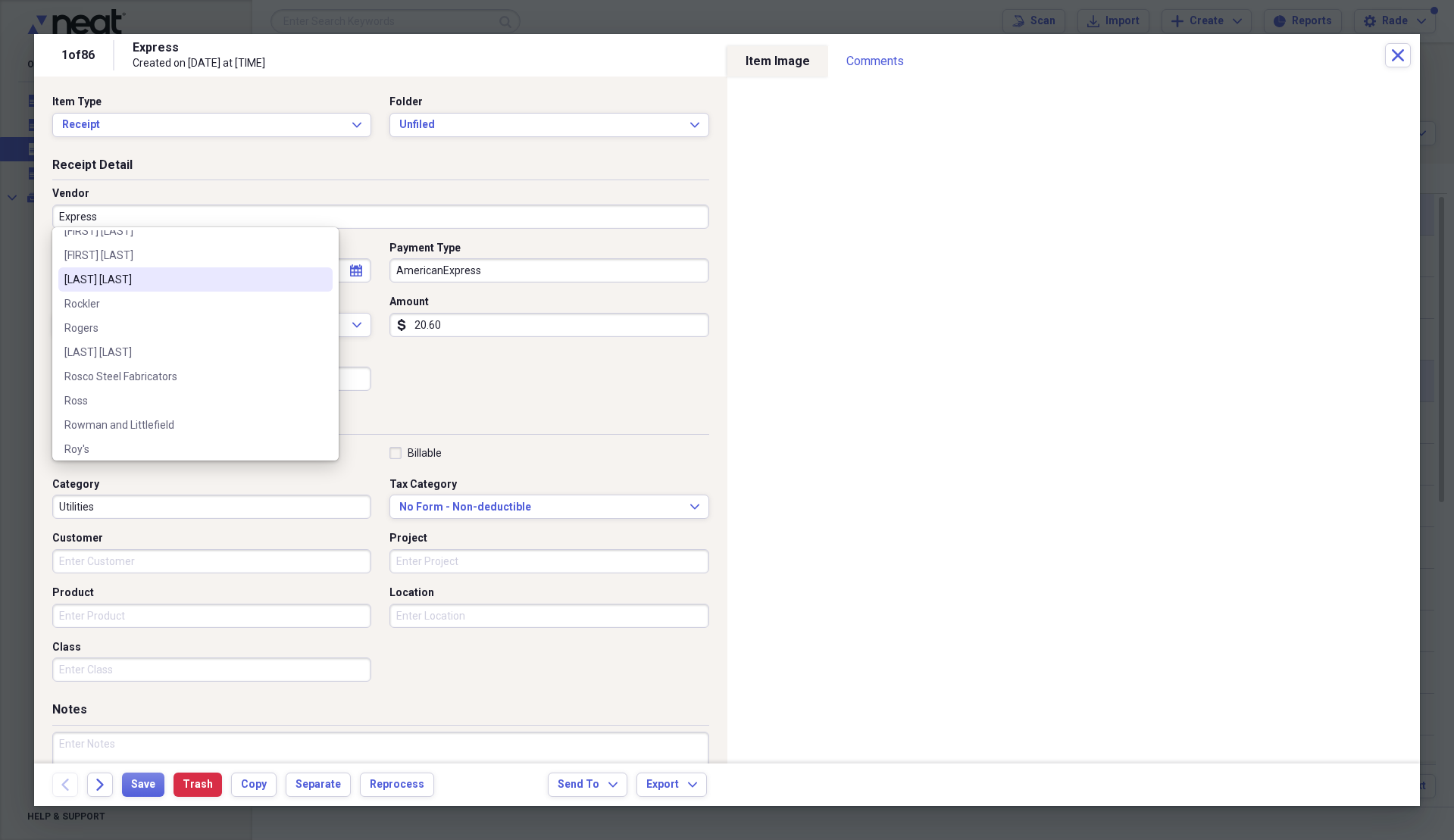 click on "[LAST] [LAST]" at bounding box center (186, 279) 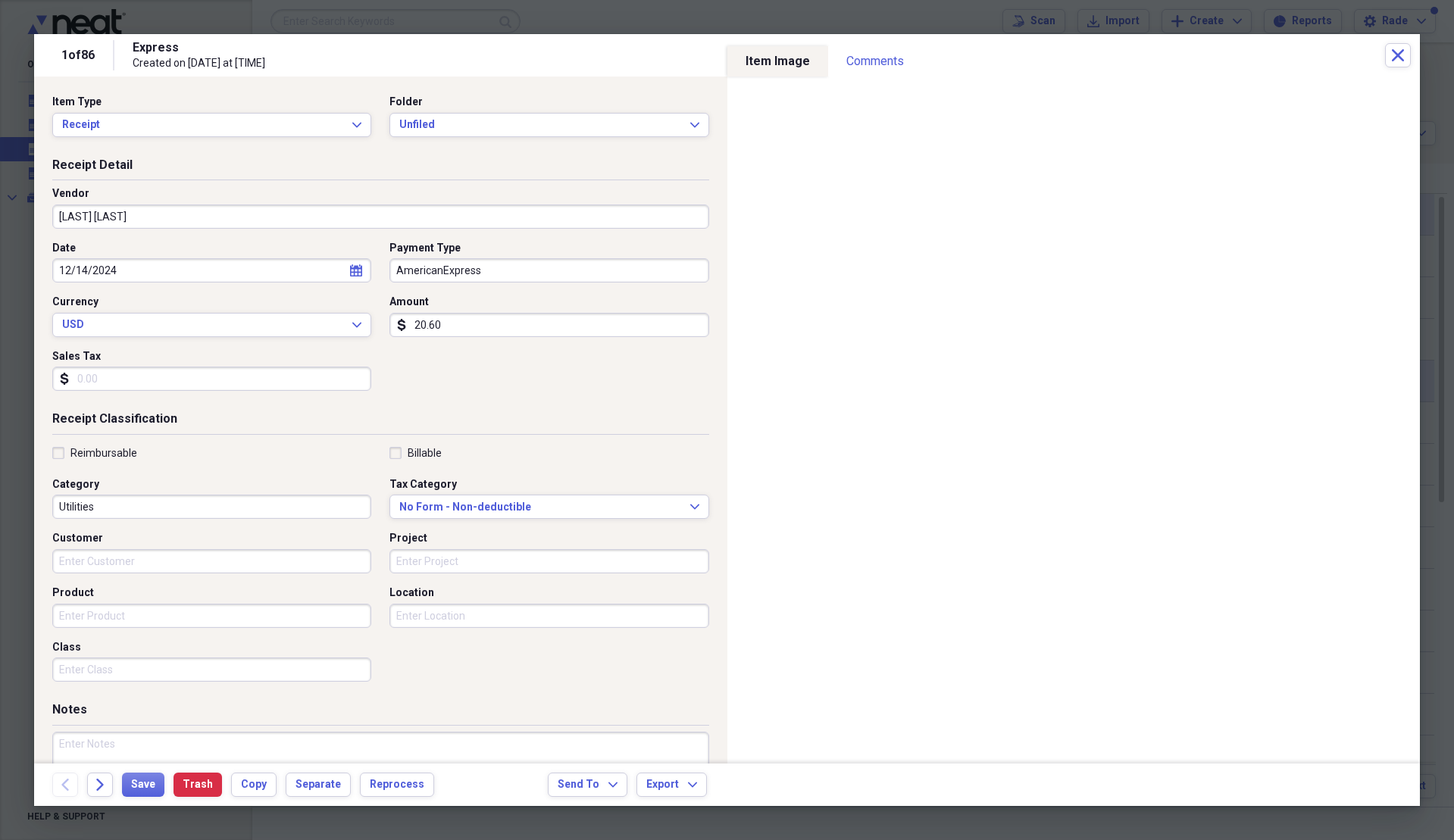 type on "Fuel/Auto" 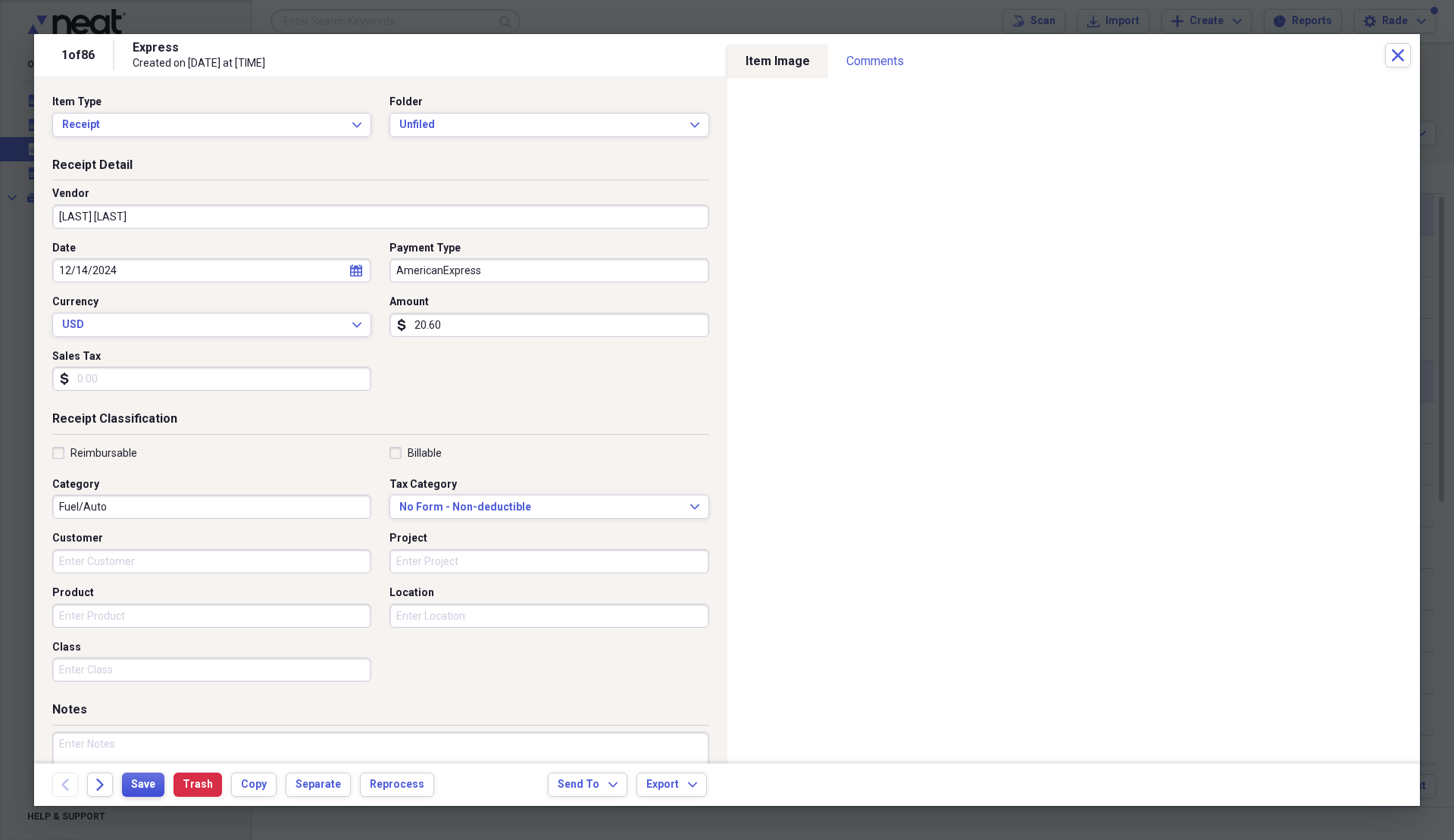 click on "Save" at bounding box center [143, 785] 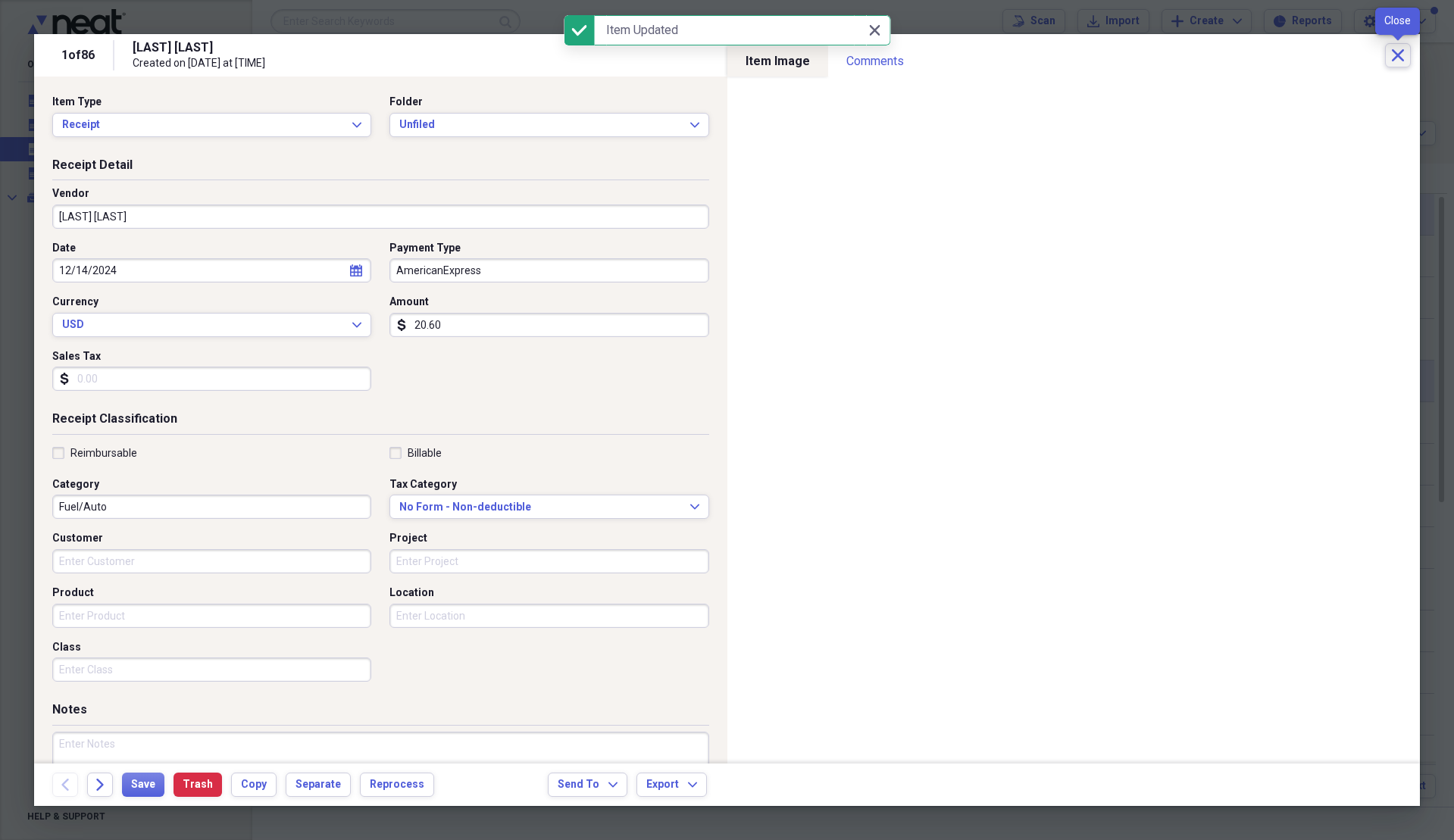 click on "Close" 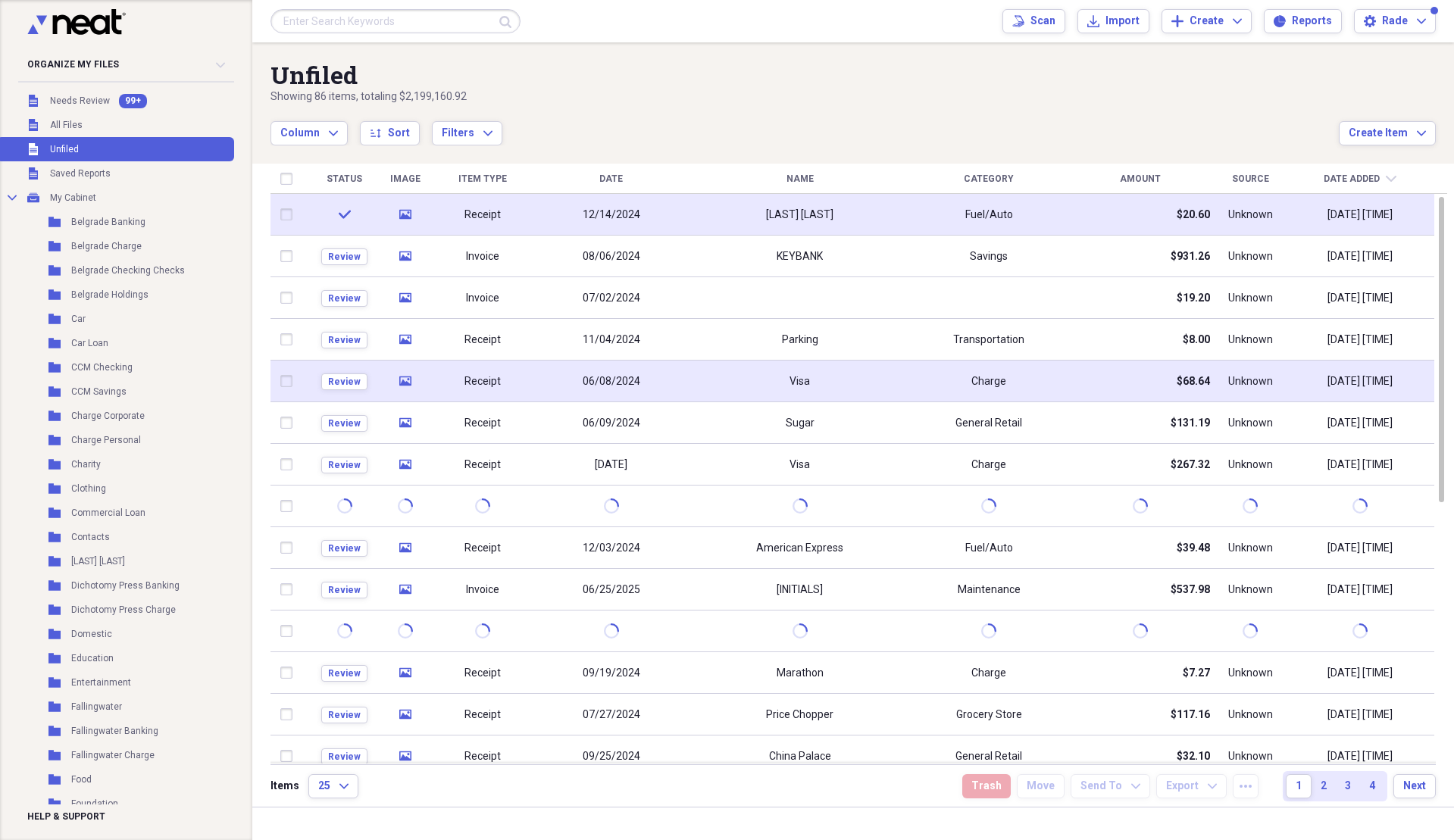 click on "Receipt" at bounding box center [483, 215] 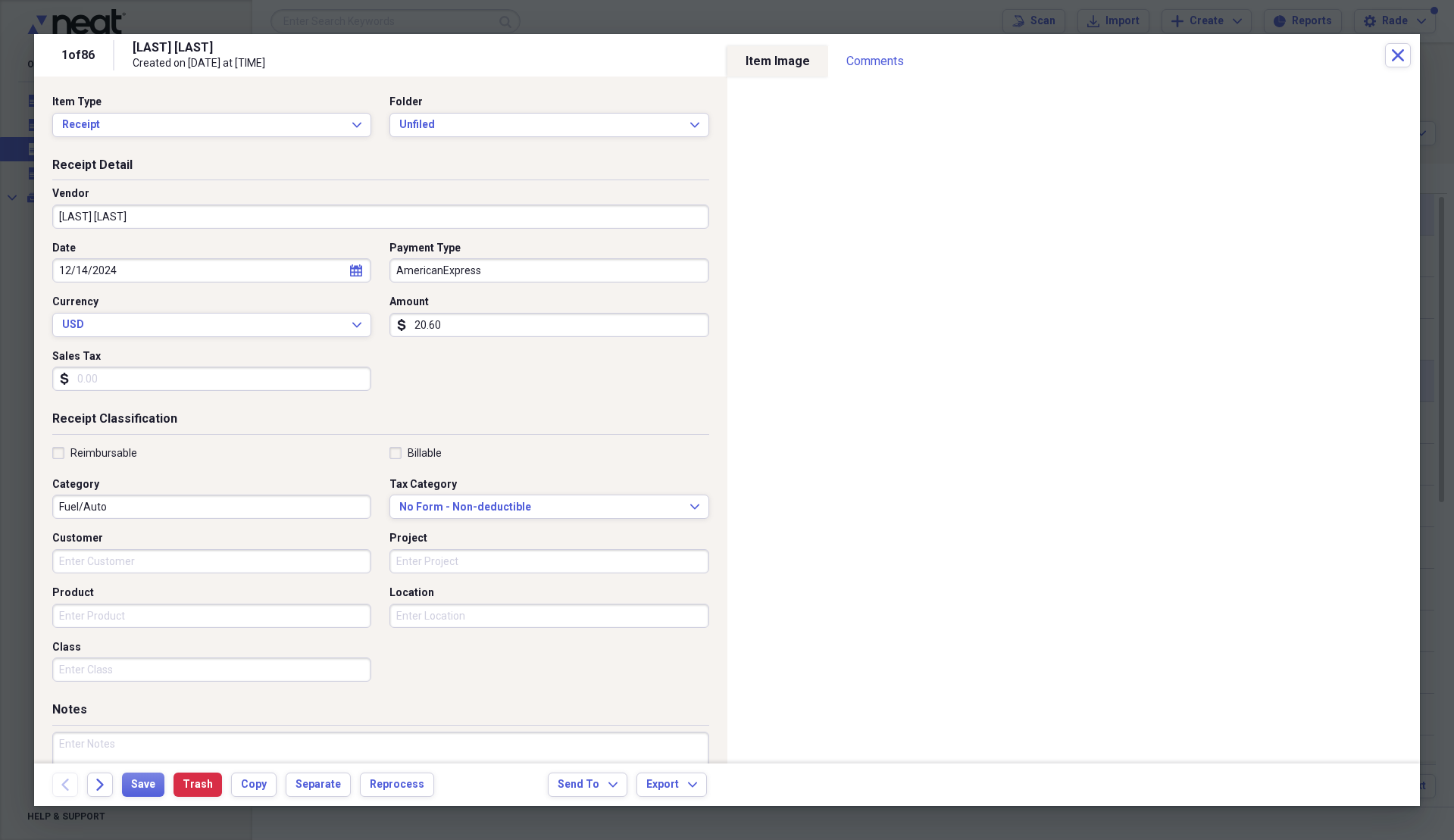 click on "[LAST] [LAST]" at bounding box center (380, 217) 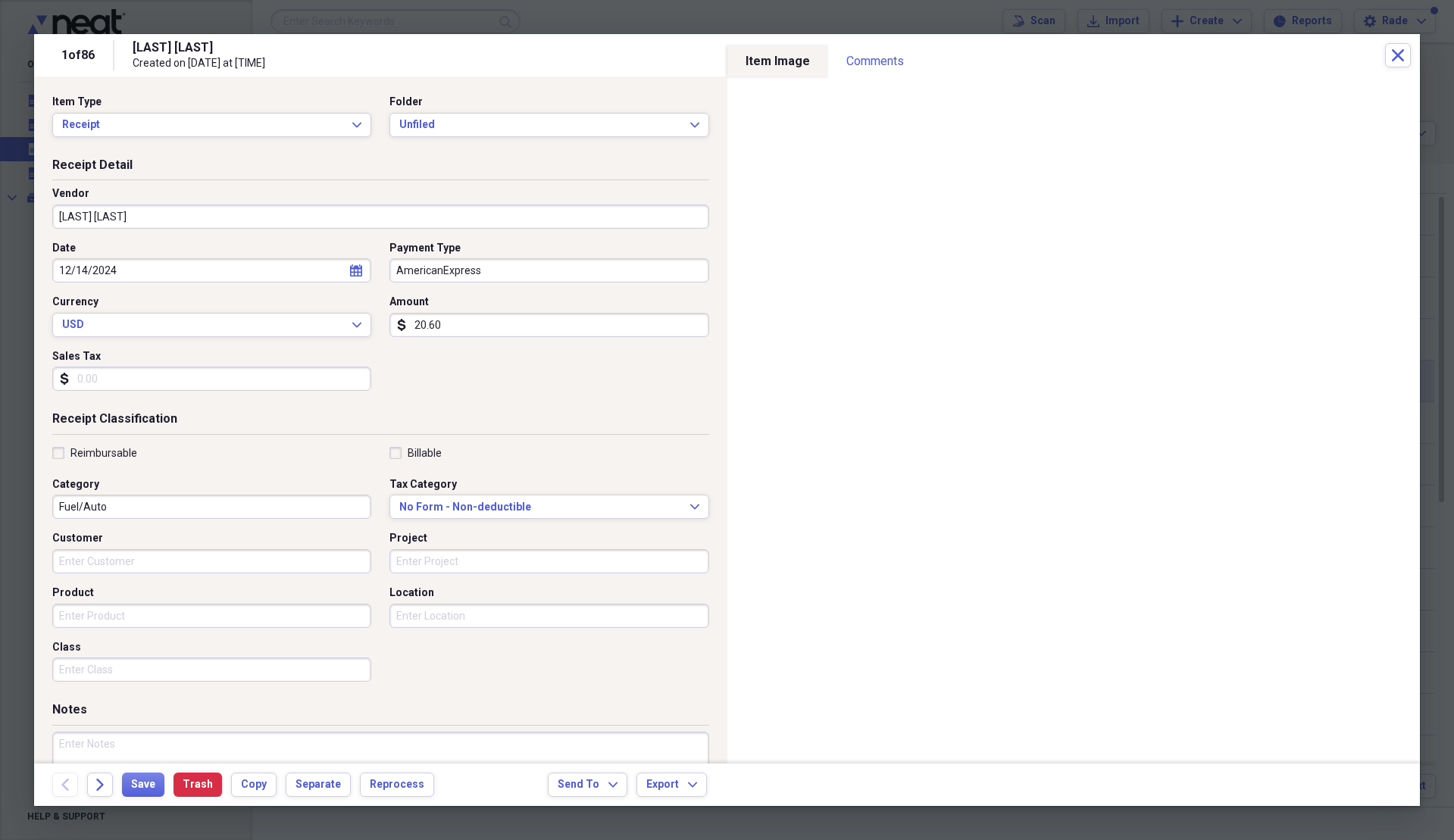 click on "Date [DATE] calendar Calendar Payment Type AmericanExpress Currency USD Expand Amount dollar-sign [AMOUNT] Sales Tax dollar-sign" at bounding box center (380, 322) 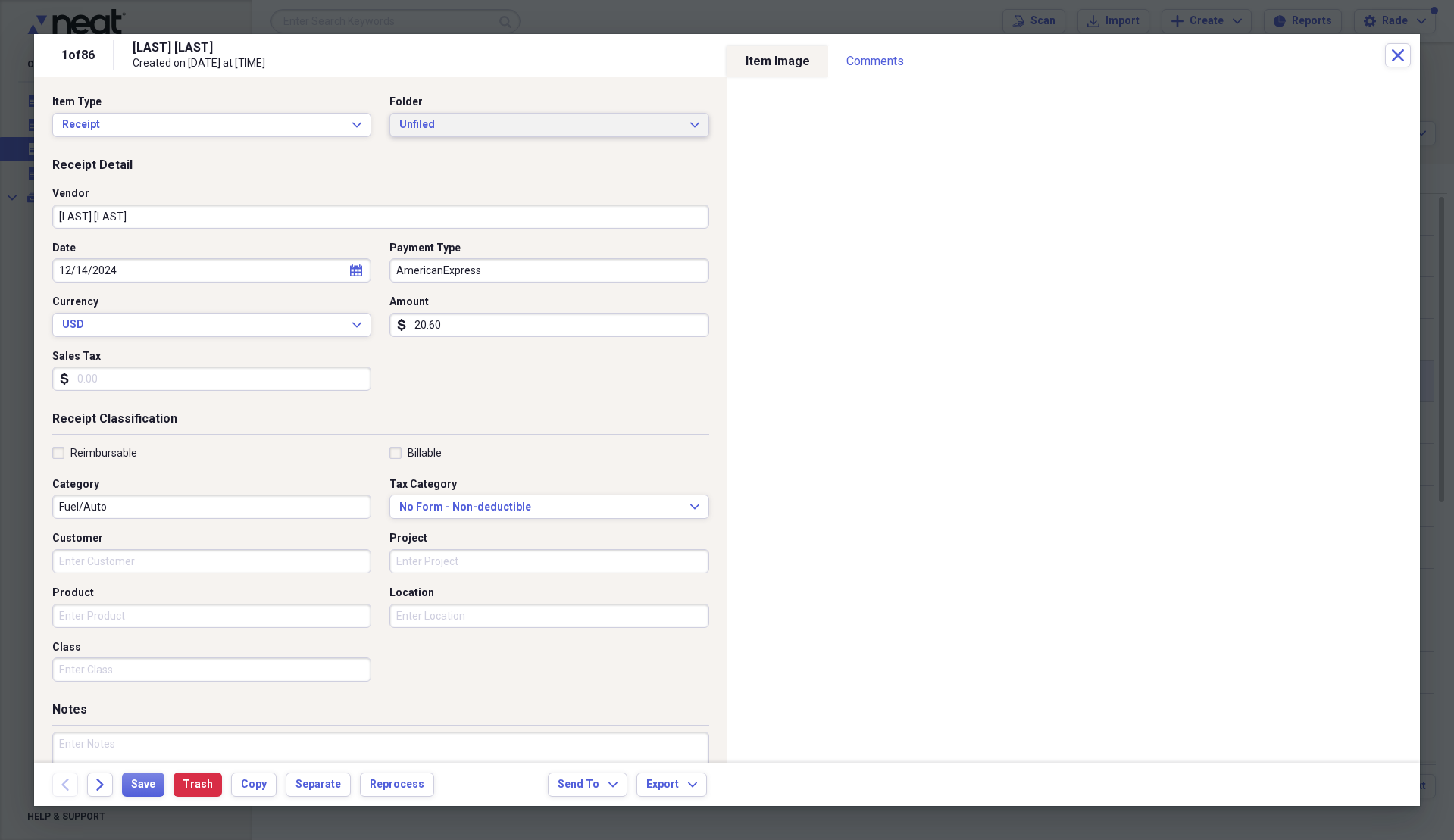click on "Expand" 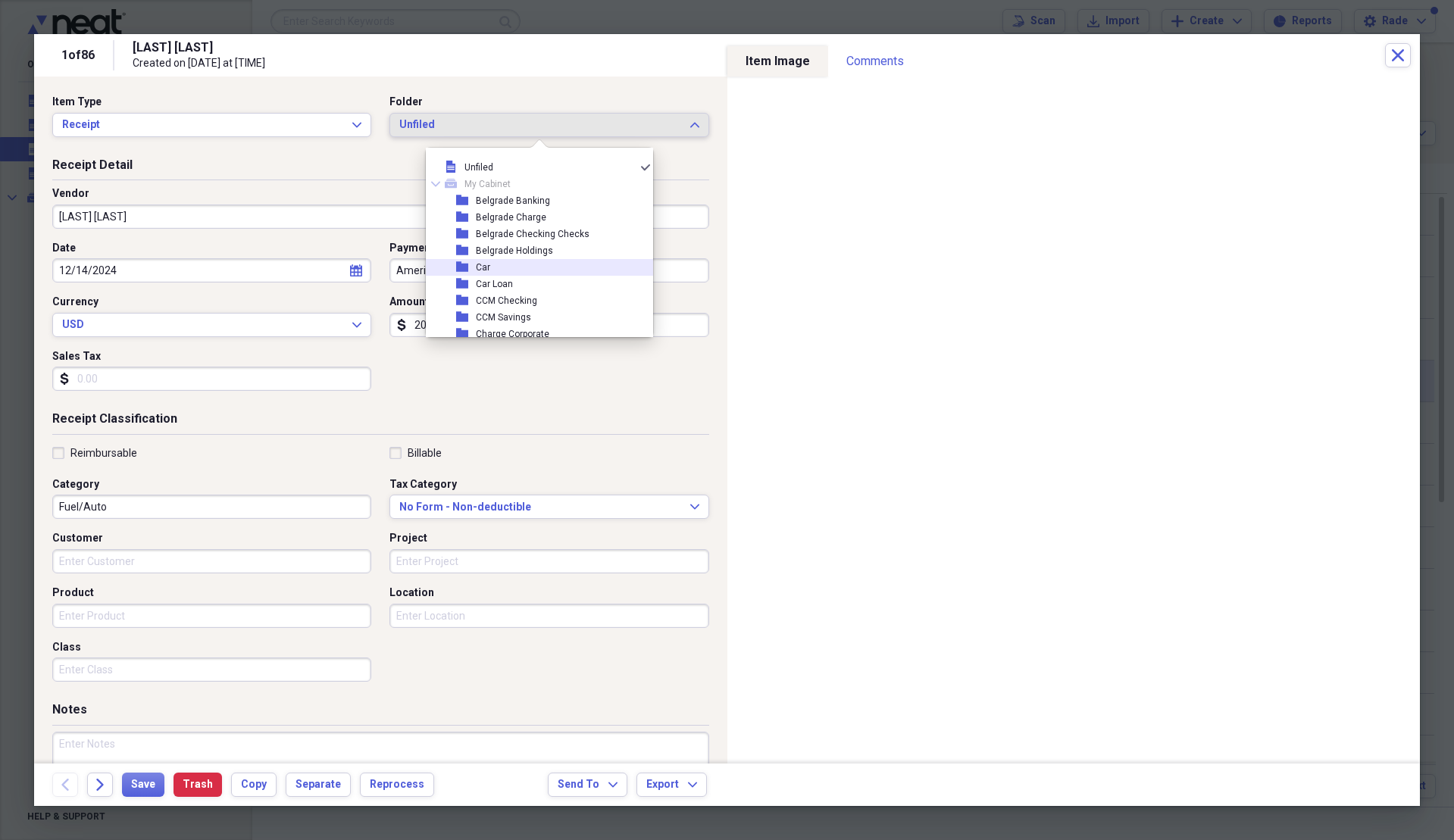 click on "Car" at bounding box center [483, 267] 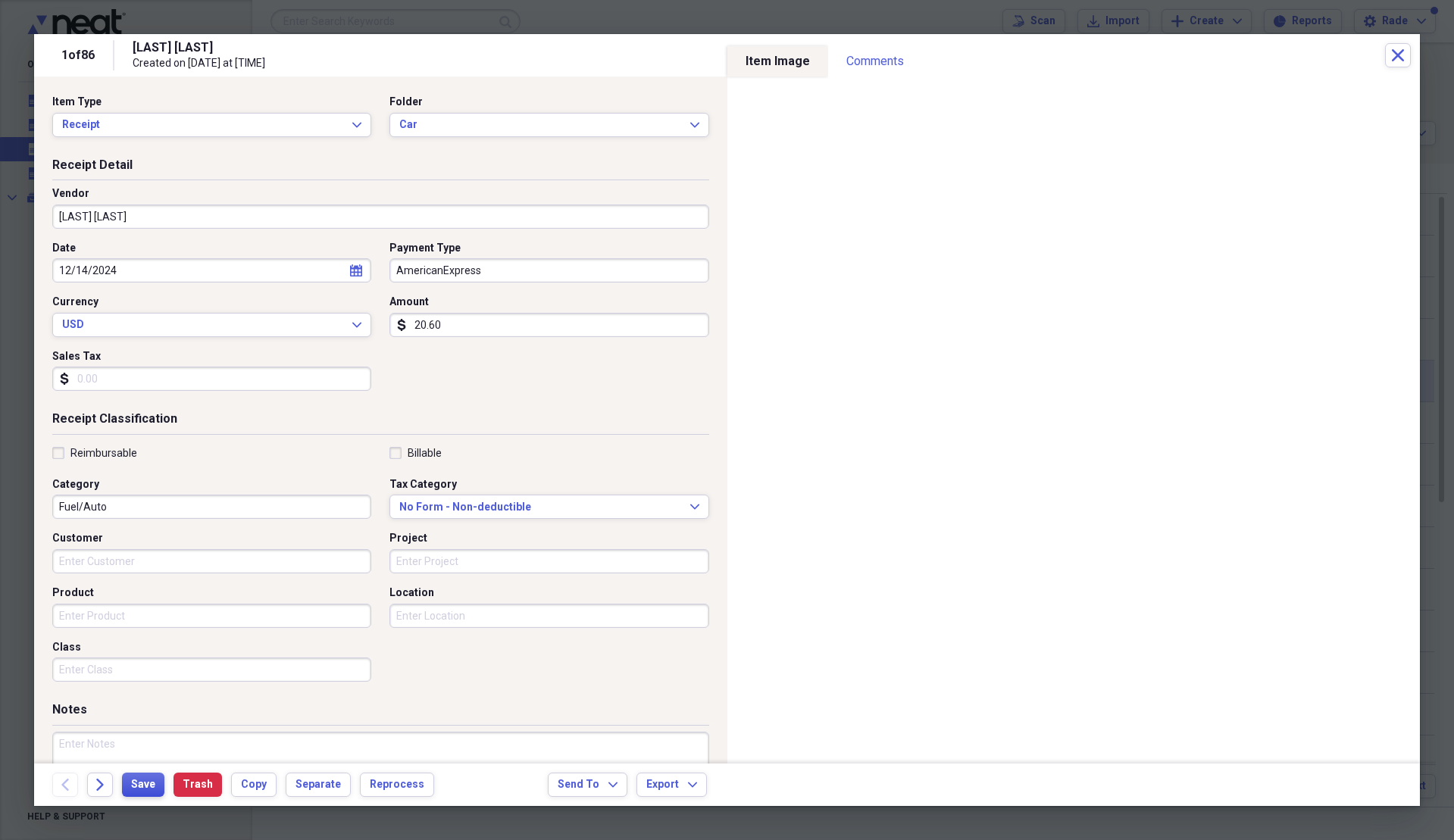 click on "Save" at bounding box center [143, 785] 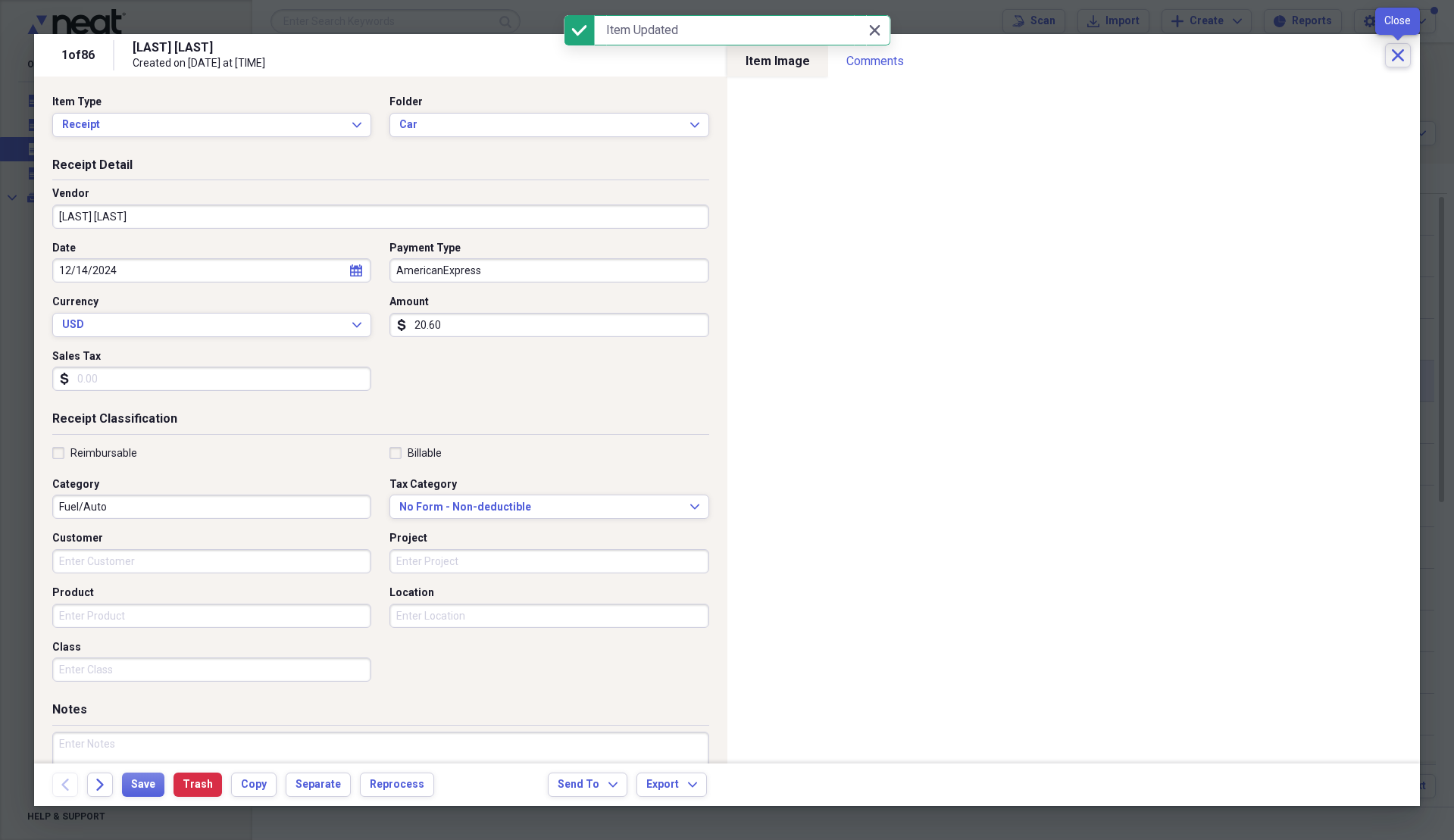 click on "Close" 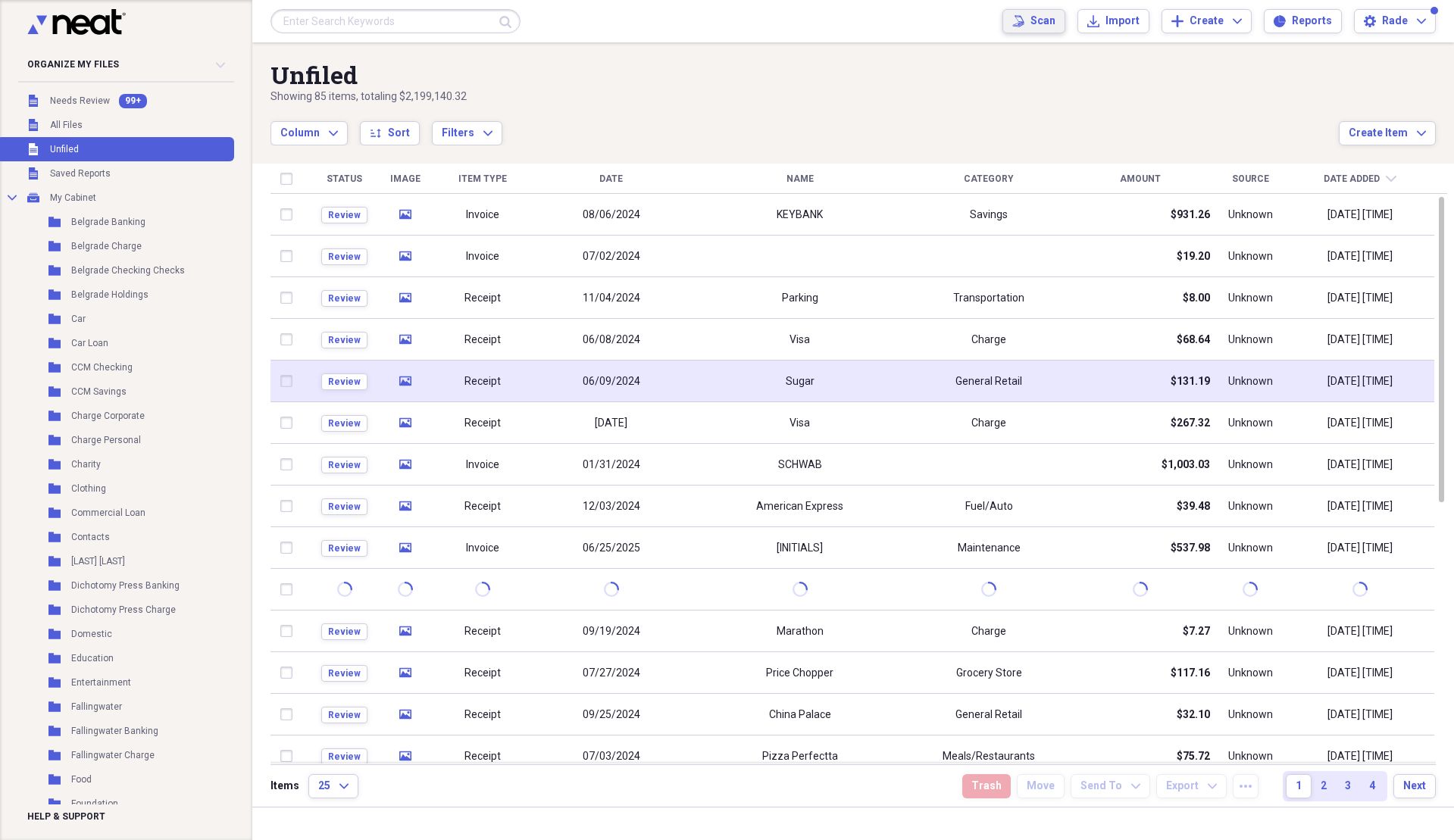 click on "Scan" at bounding box center [1043, 21] 